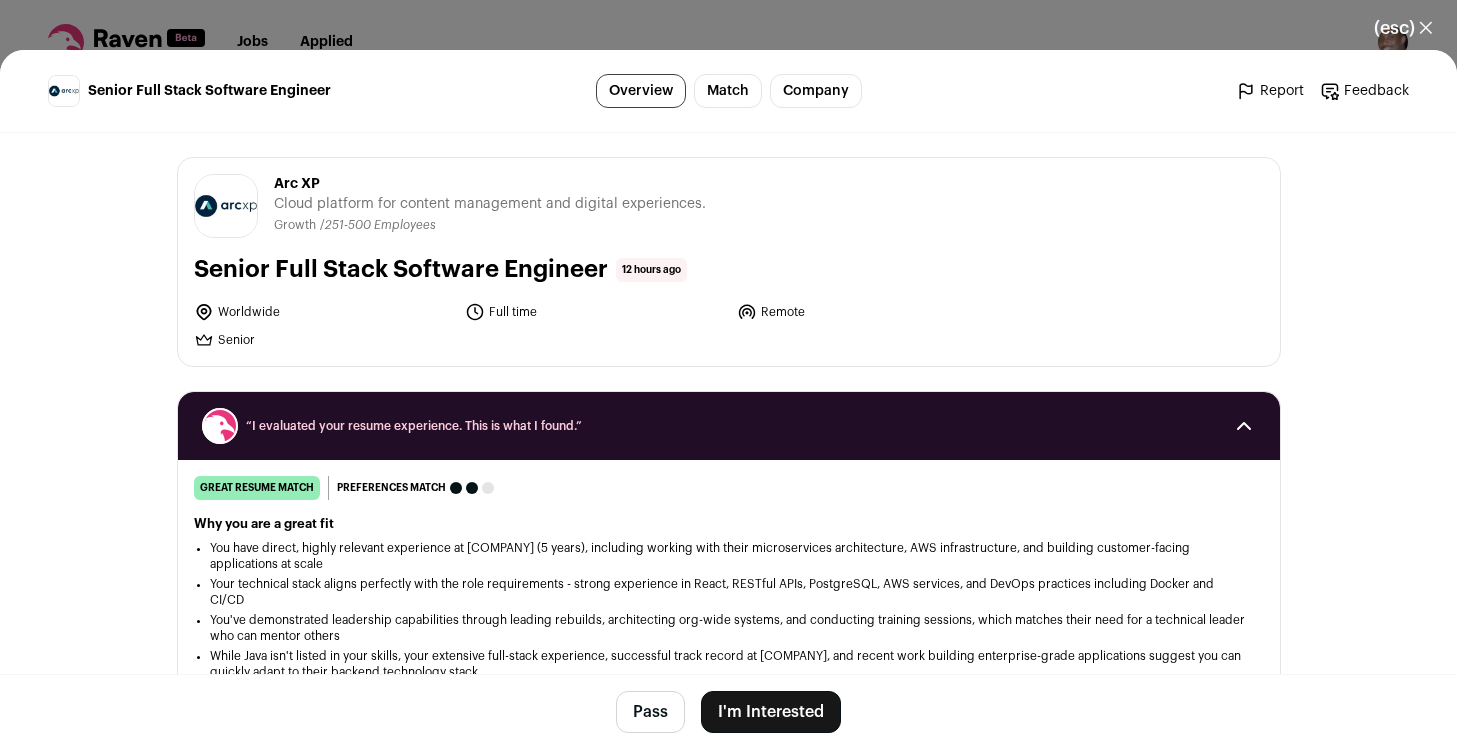 scroll, scrollTop: 0, scrollLeft: 0, axis: both 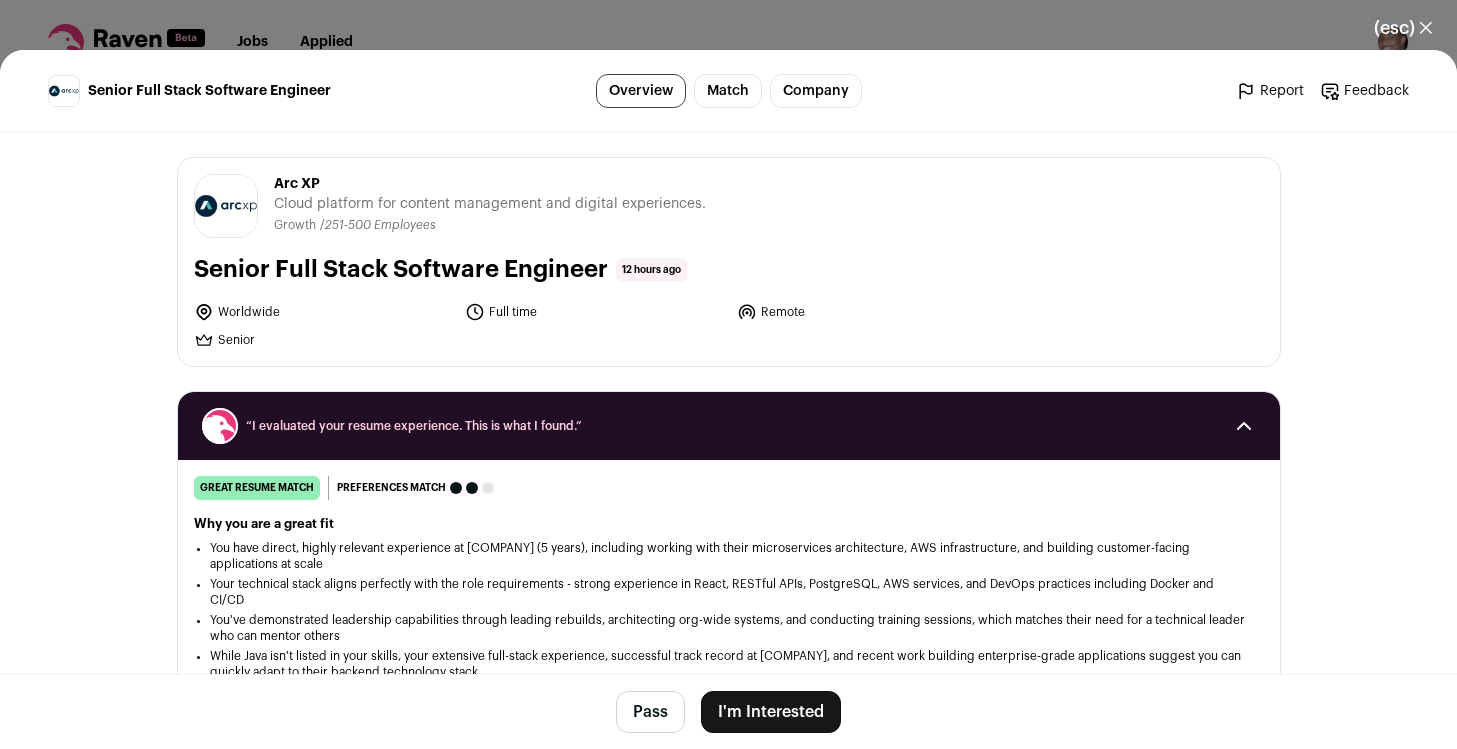 click 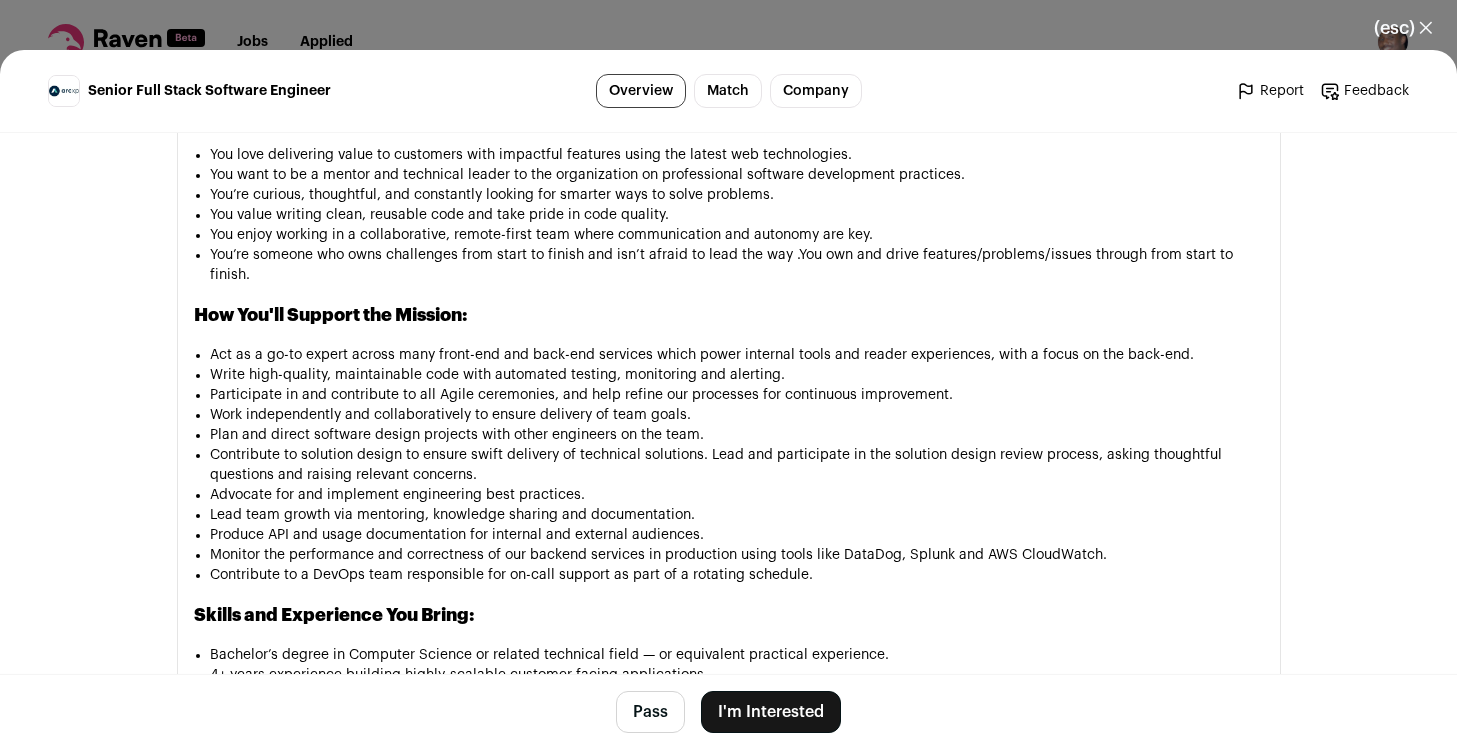 scroll, scrollTop: 859, scrollLeft: 0, axis: vertical 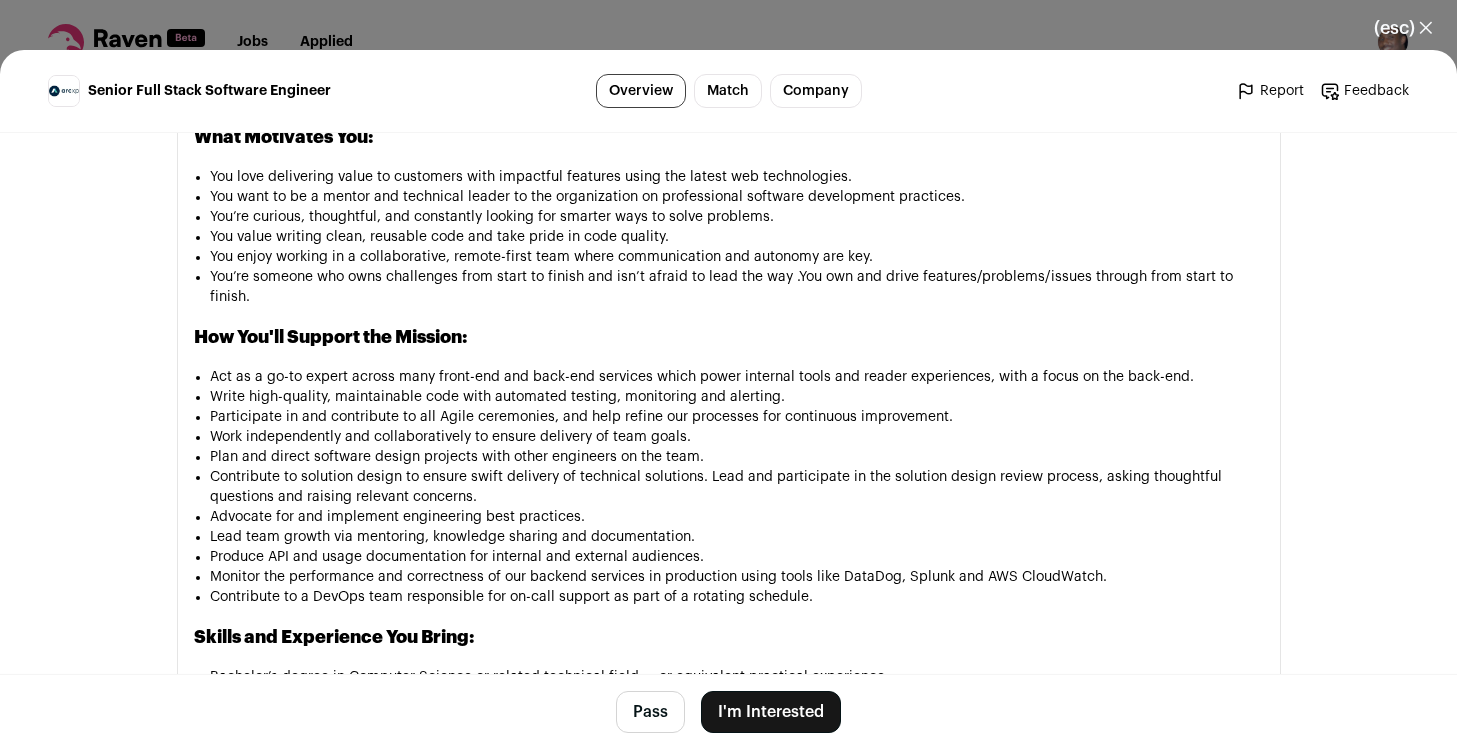 click on "(esc) ✕" at bounding box center (1403, 28) 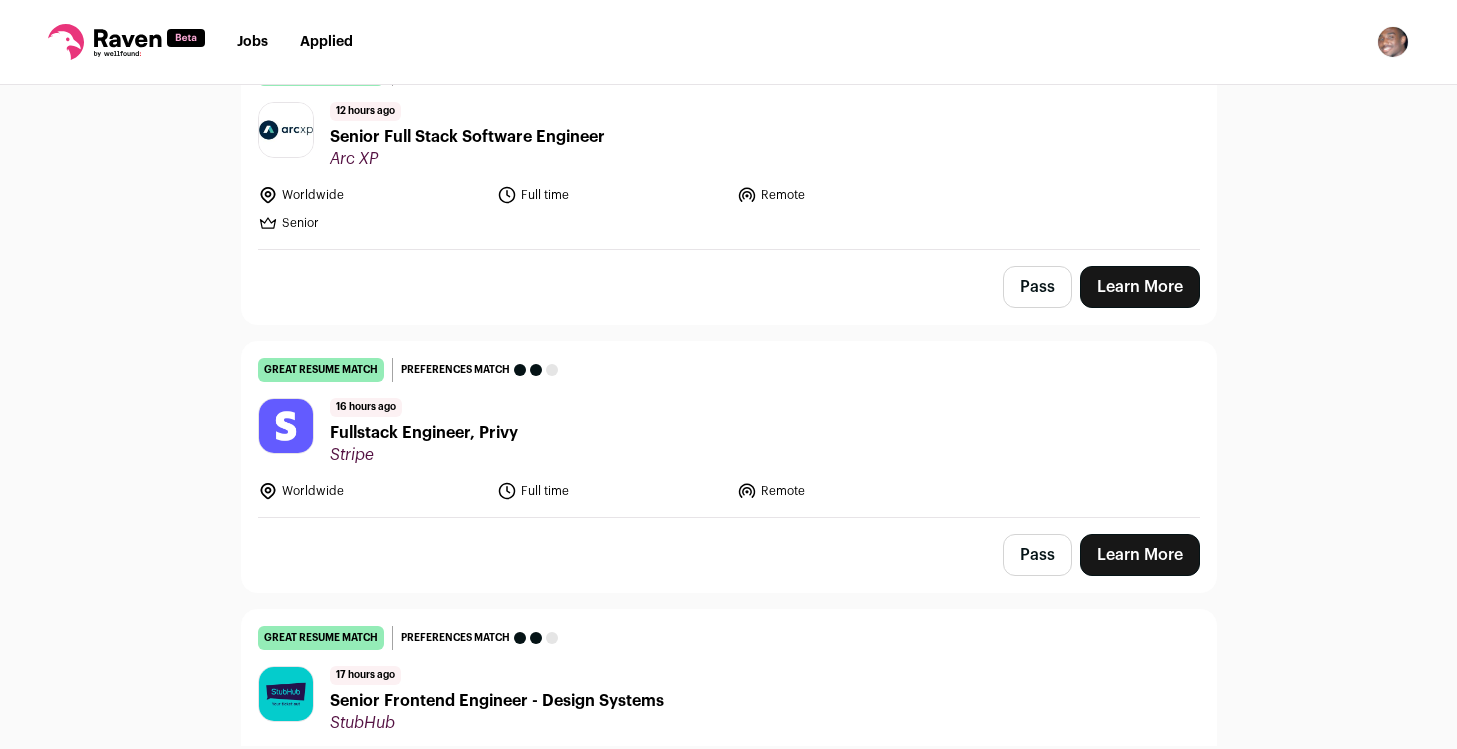 scroll, scrollTop: 291, scrollLeft: 0, axis: vertical 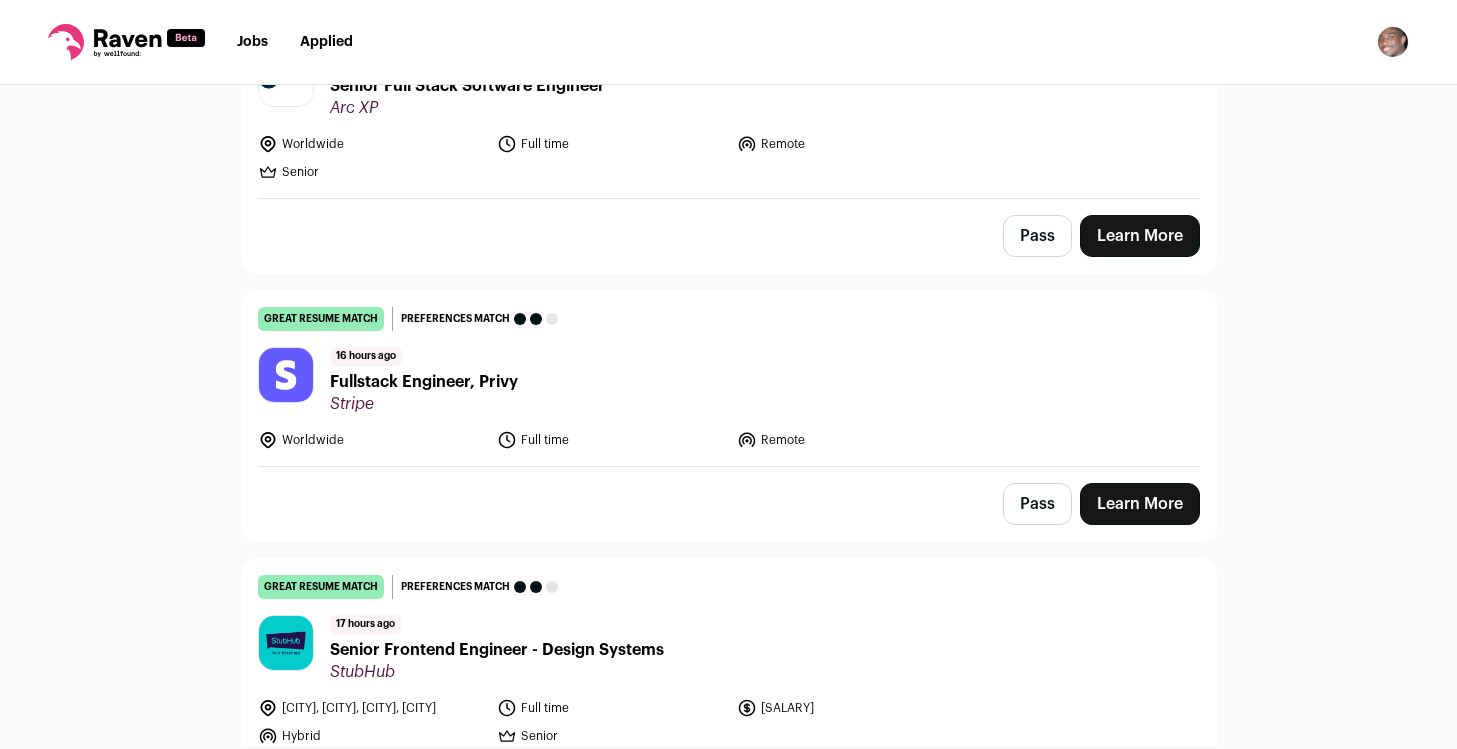 click on "Fullstack Engineer, Privy" at bounding box center [424, 382] 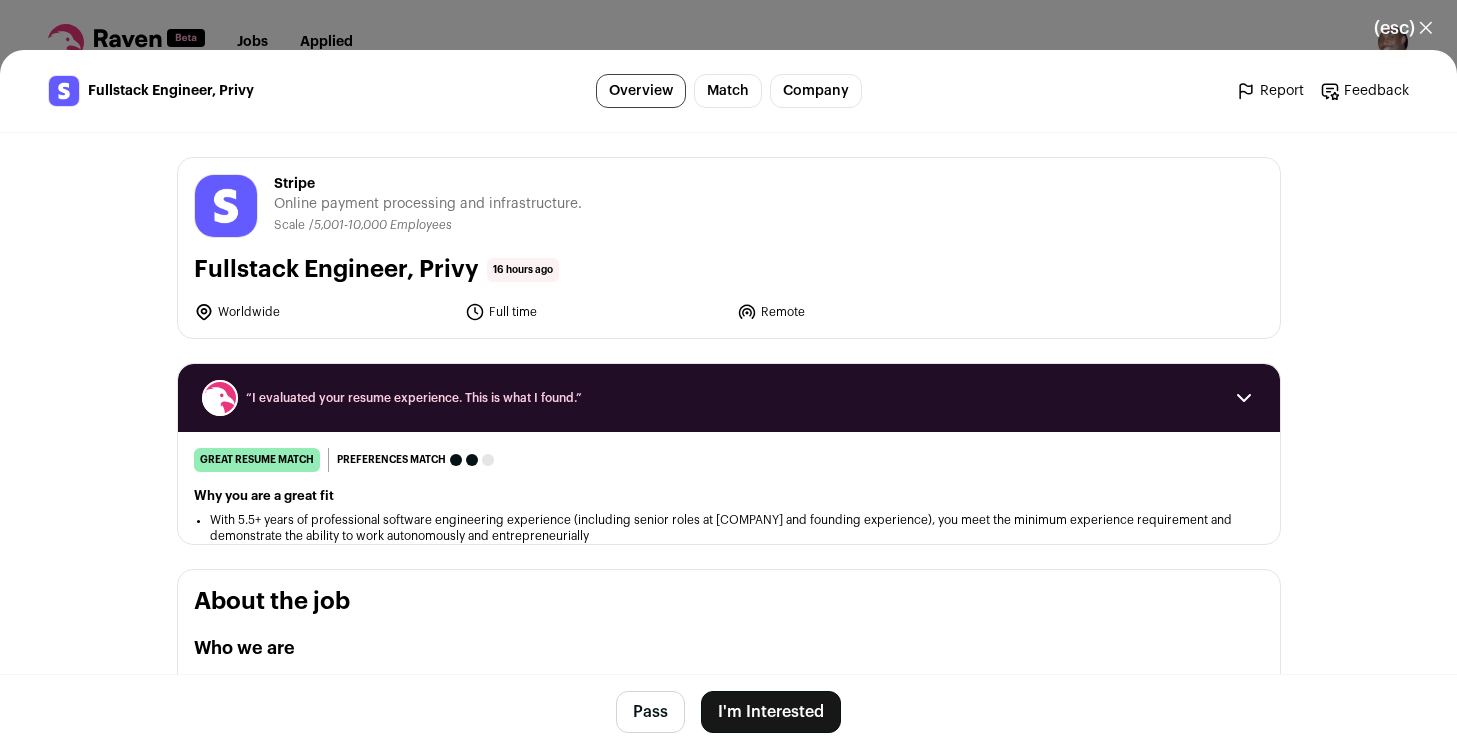 click 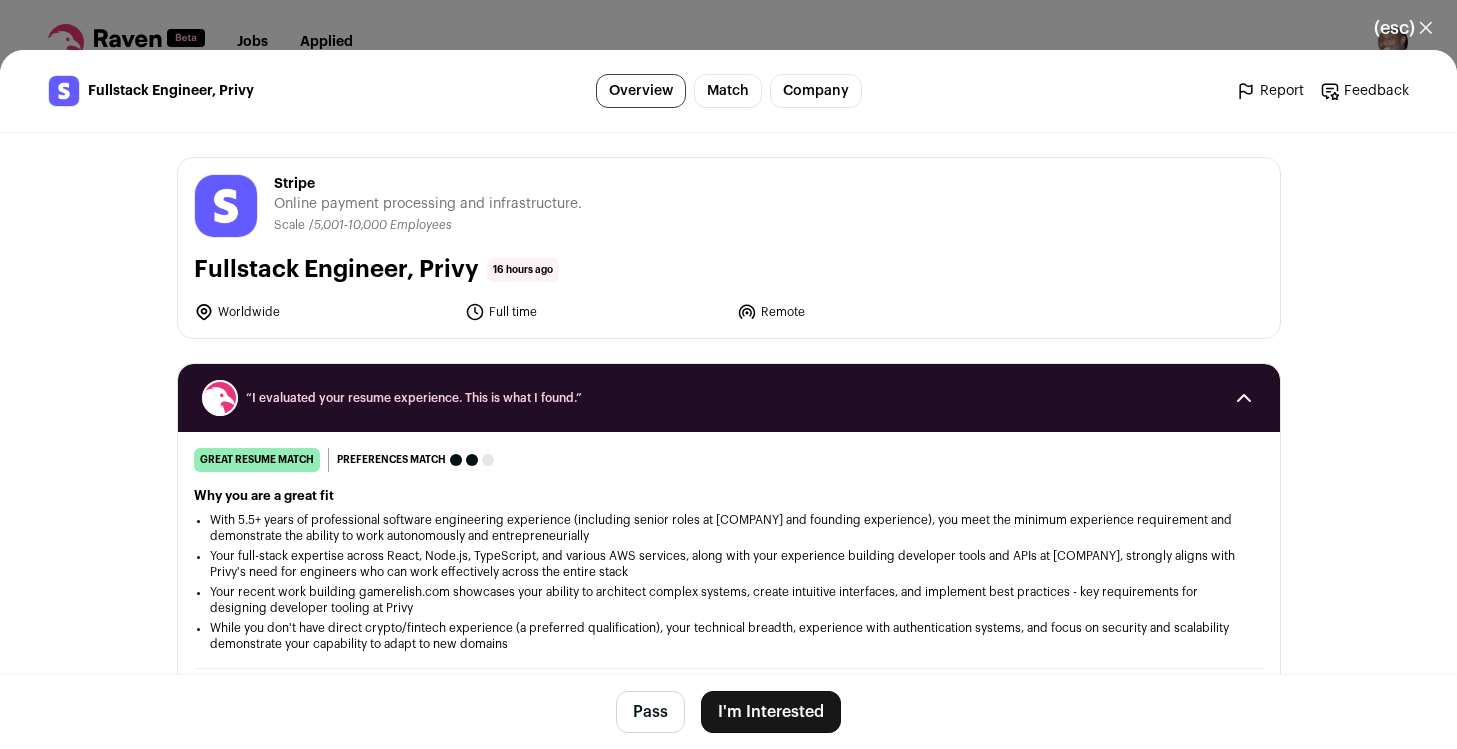 click on "I'm Interested" at bounding box center [771, 712] 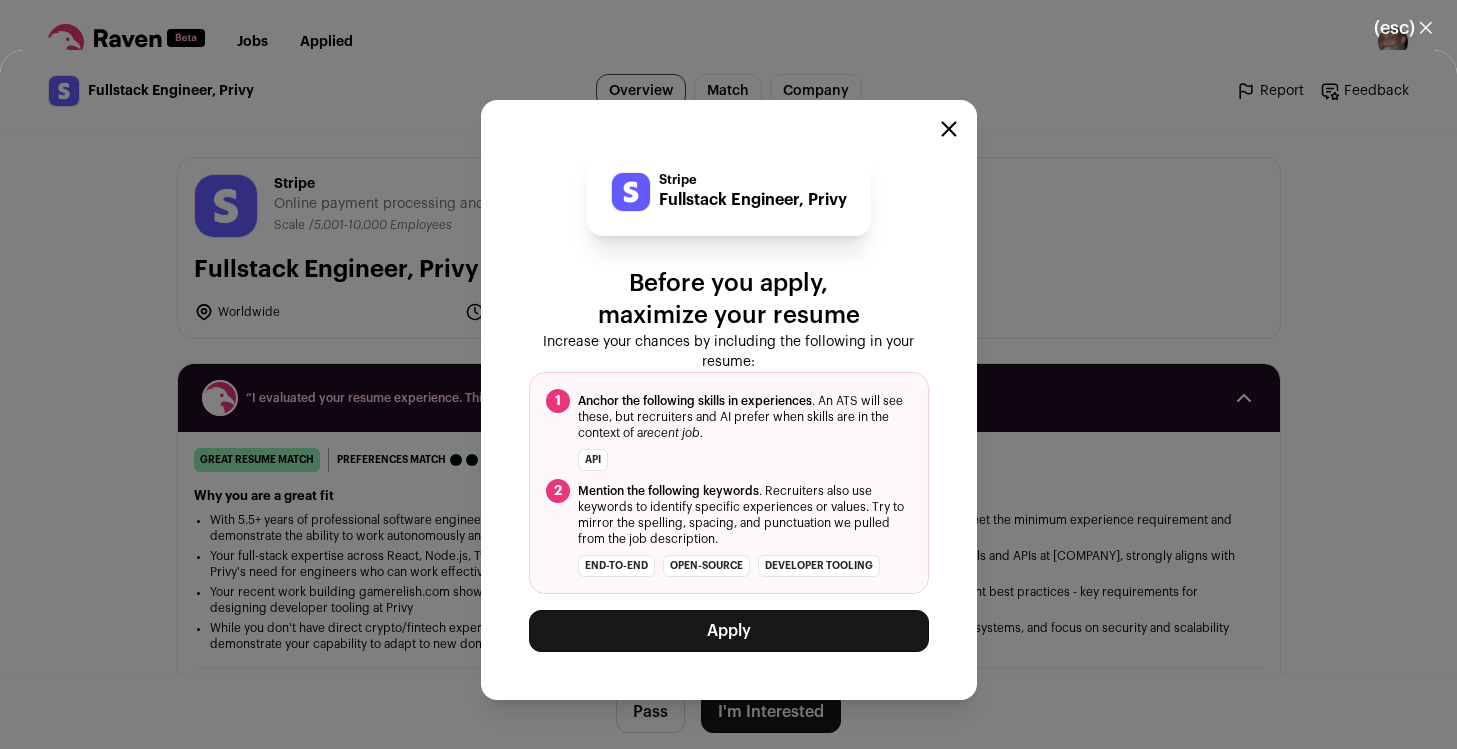 click on "Apply" at bounding box center [729, 631] 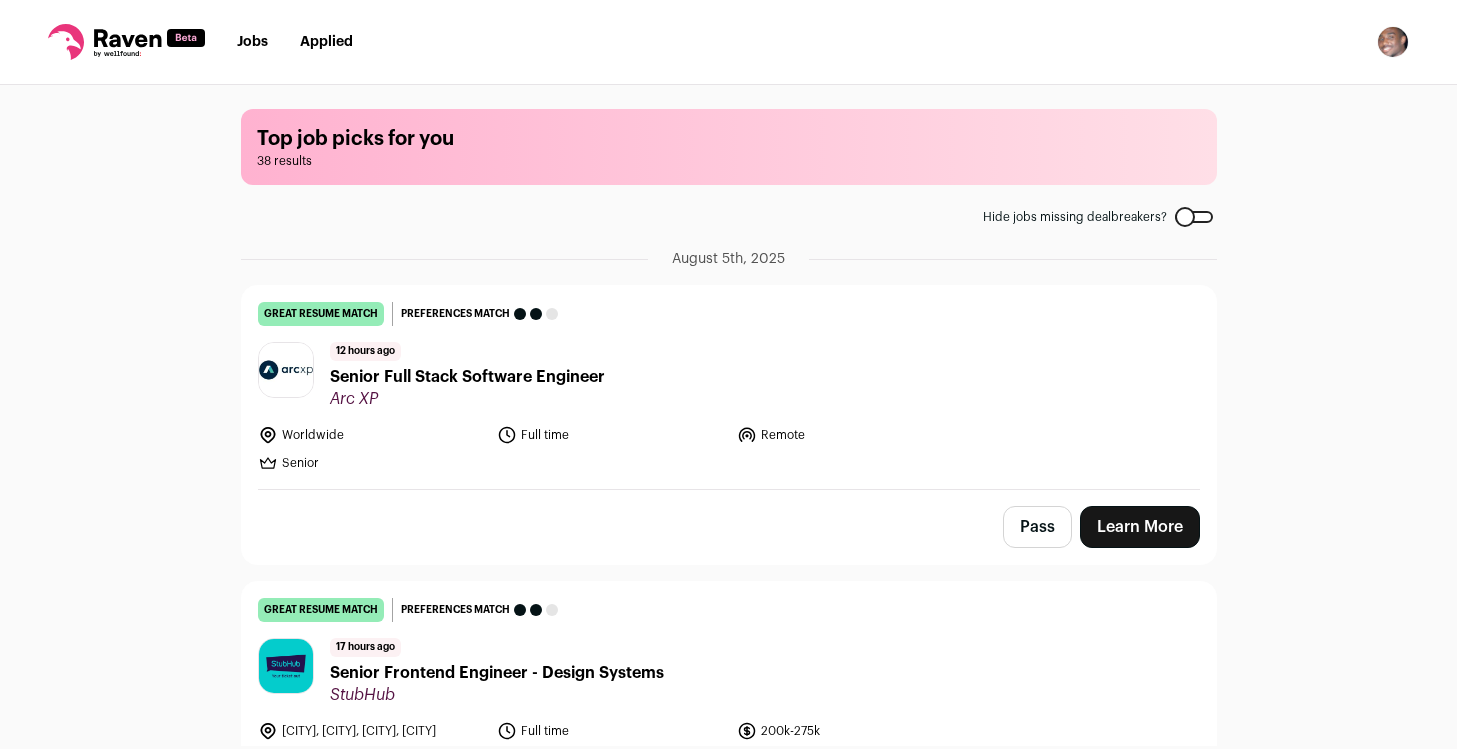 scroll, scrollTop: 0, scrollLeft: 0, axis: both 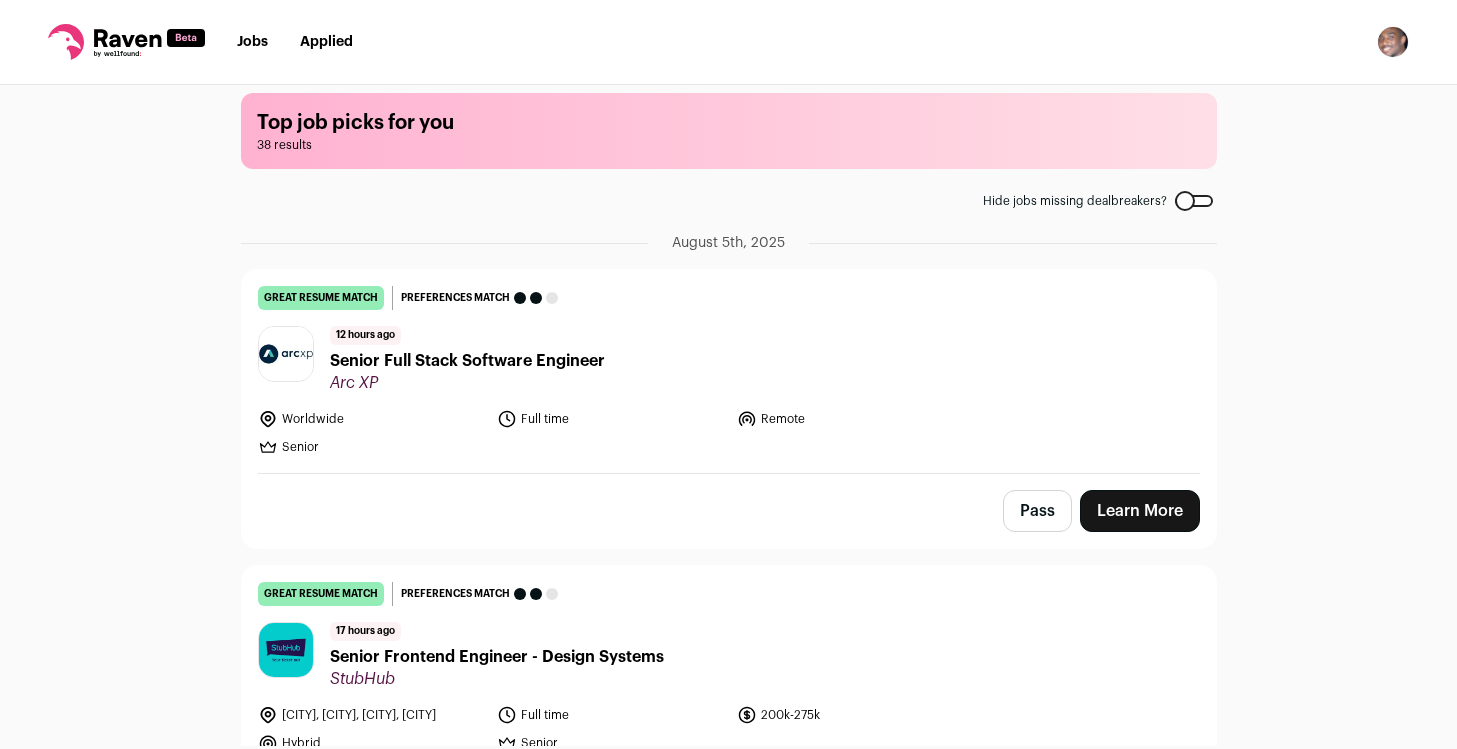 click on "Pass" at bounding box center (1037, 511) 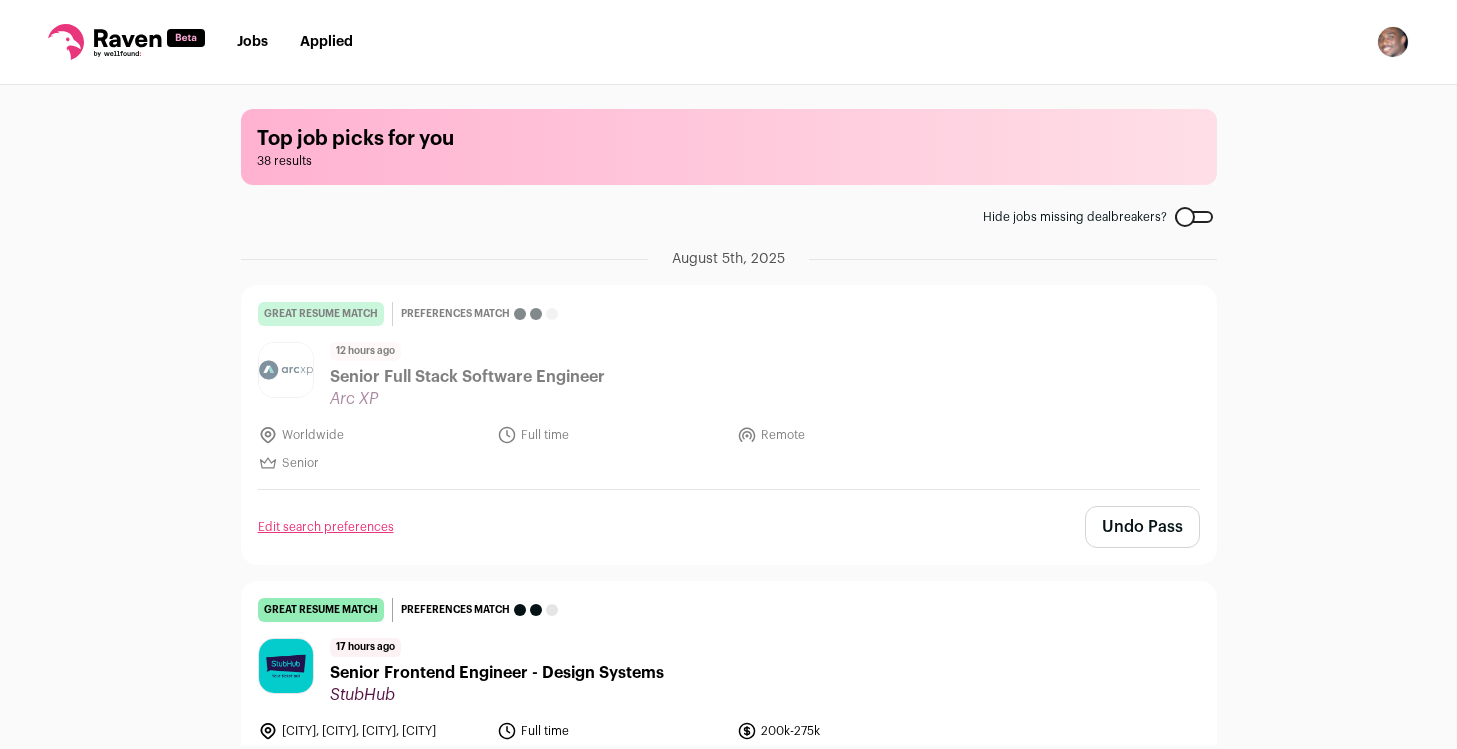 scroll, scrollTop: 0, scrollLeft: 0, axis: both 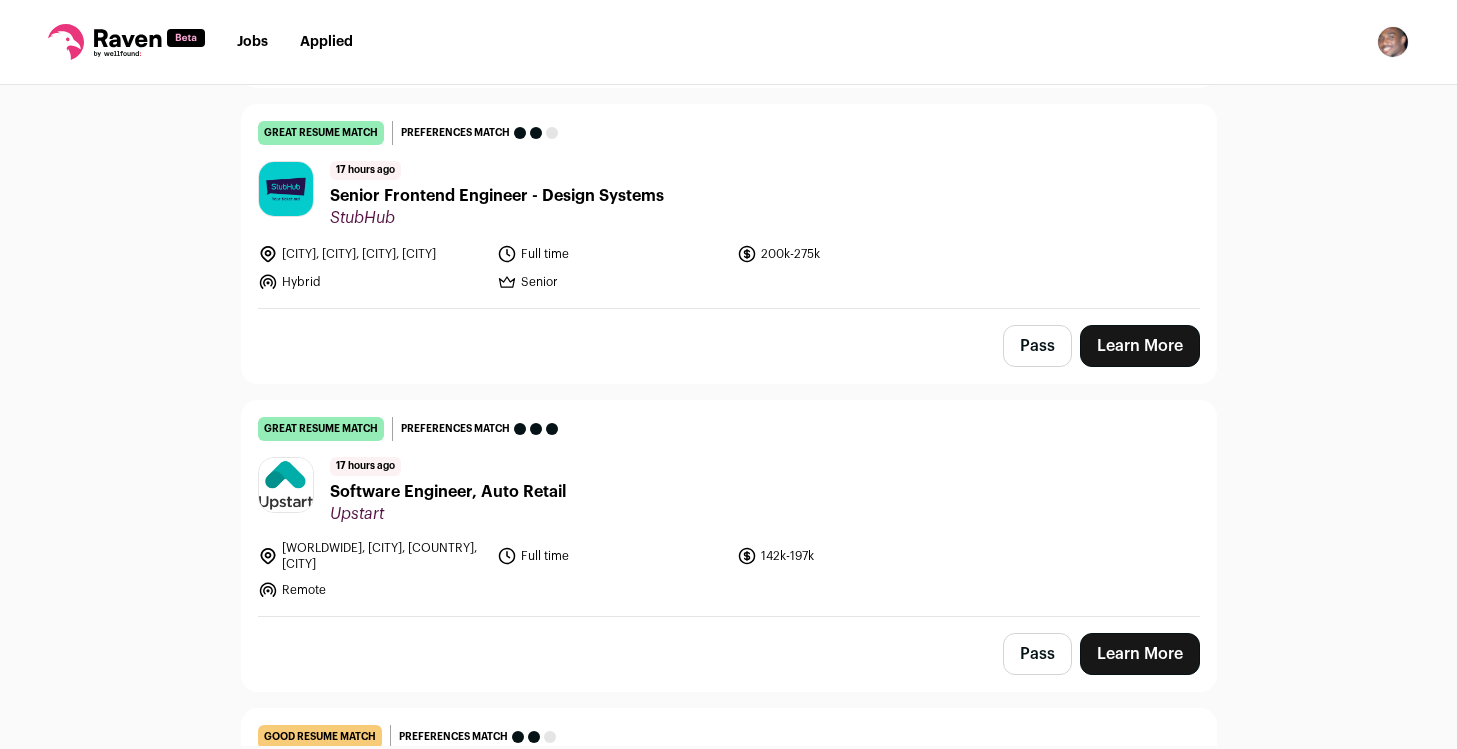 click on "Learn More" at bounding box center [1140, 346] 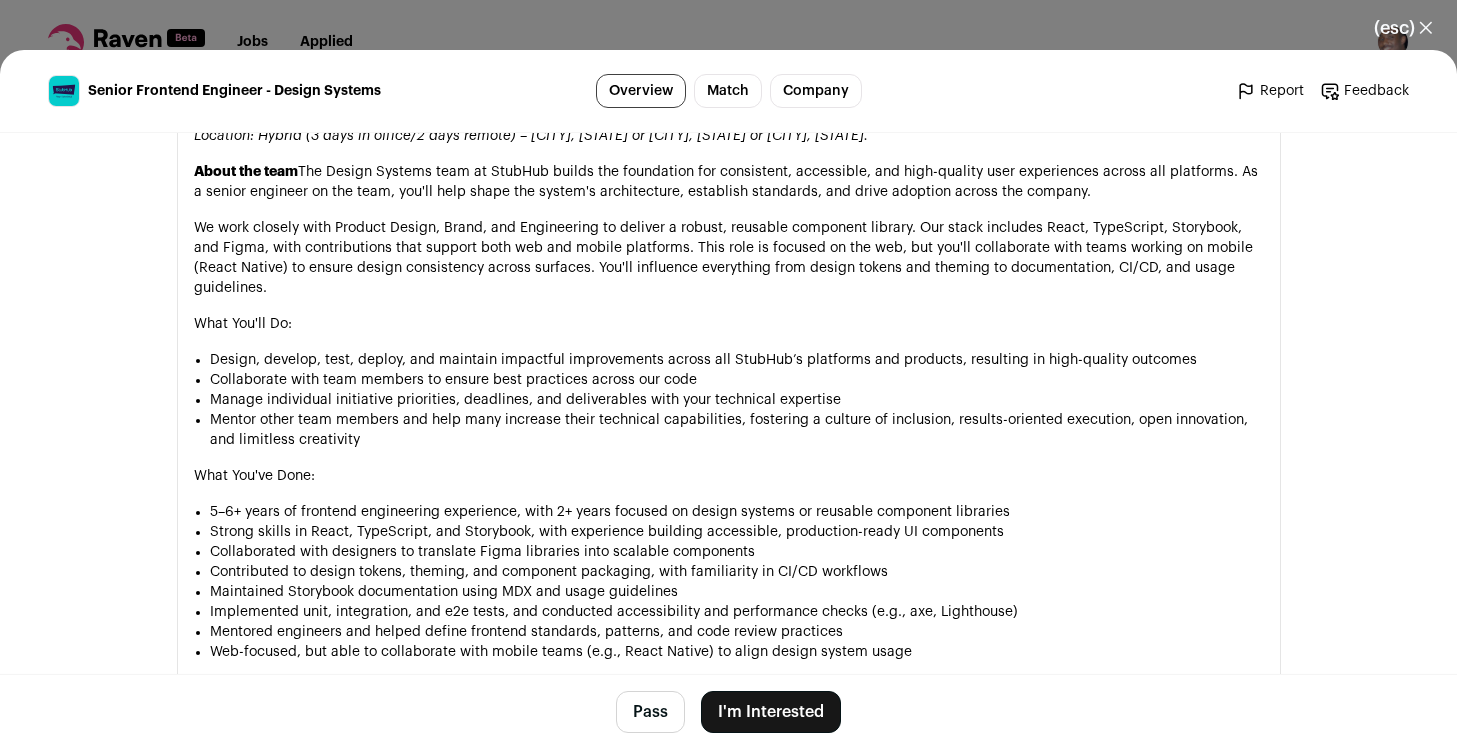scroll, scrollTop: 1382, scrollLeft: 0, axis: vertical 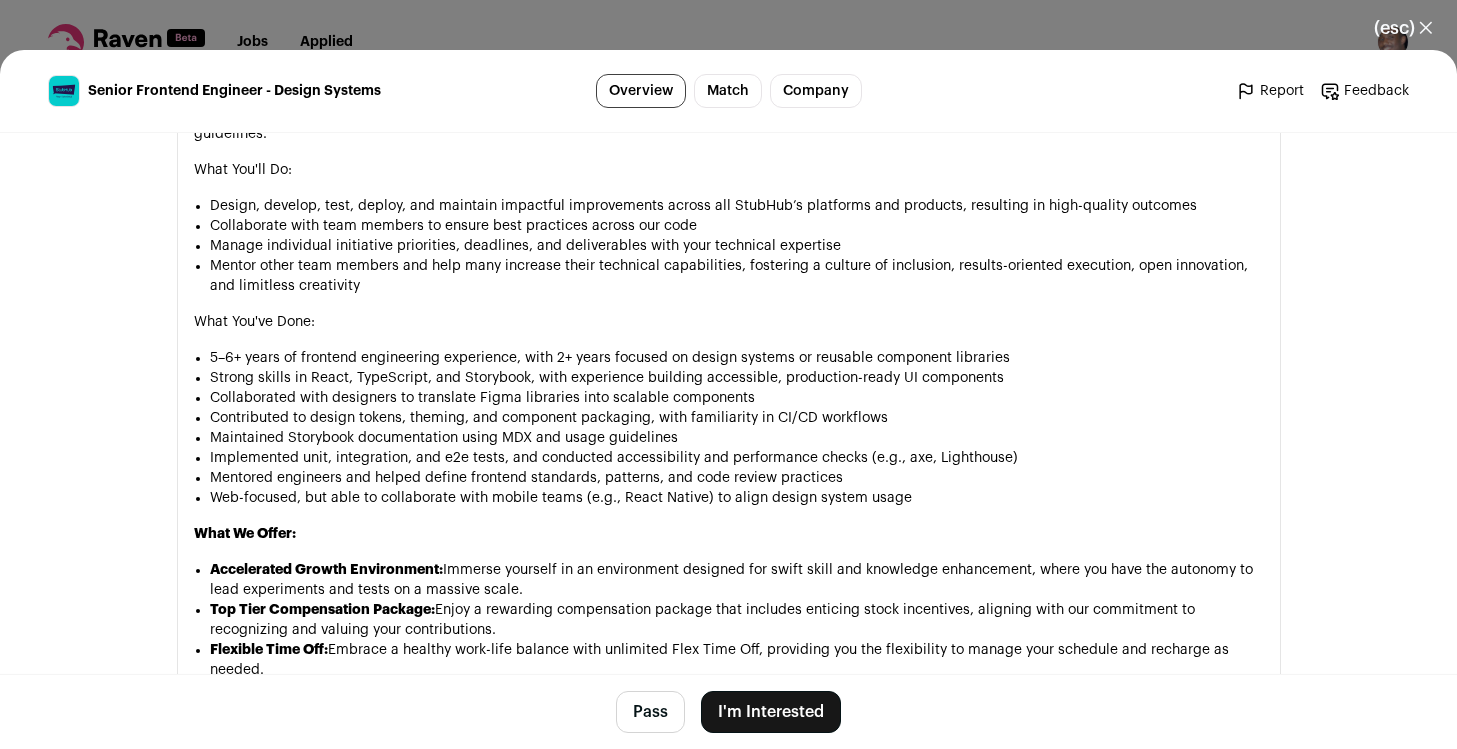 click on "I'm Interested" at bounding box center (771, 712) 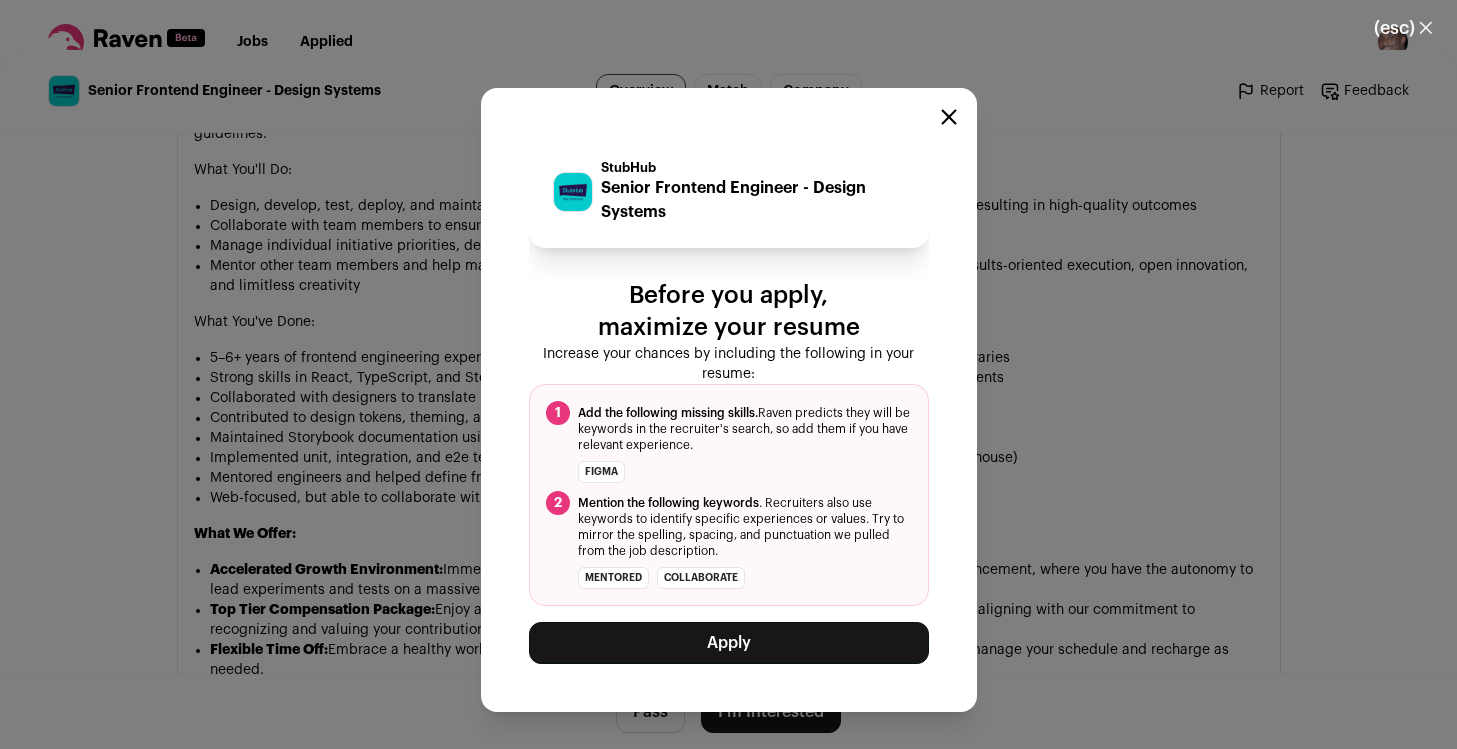 click on "Apply" at bounding box center (729, 643) 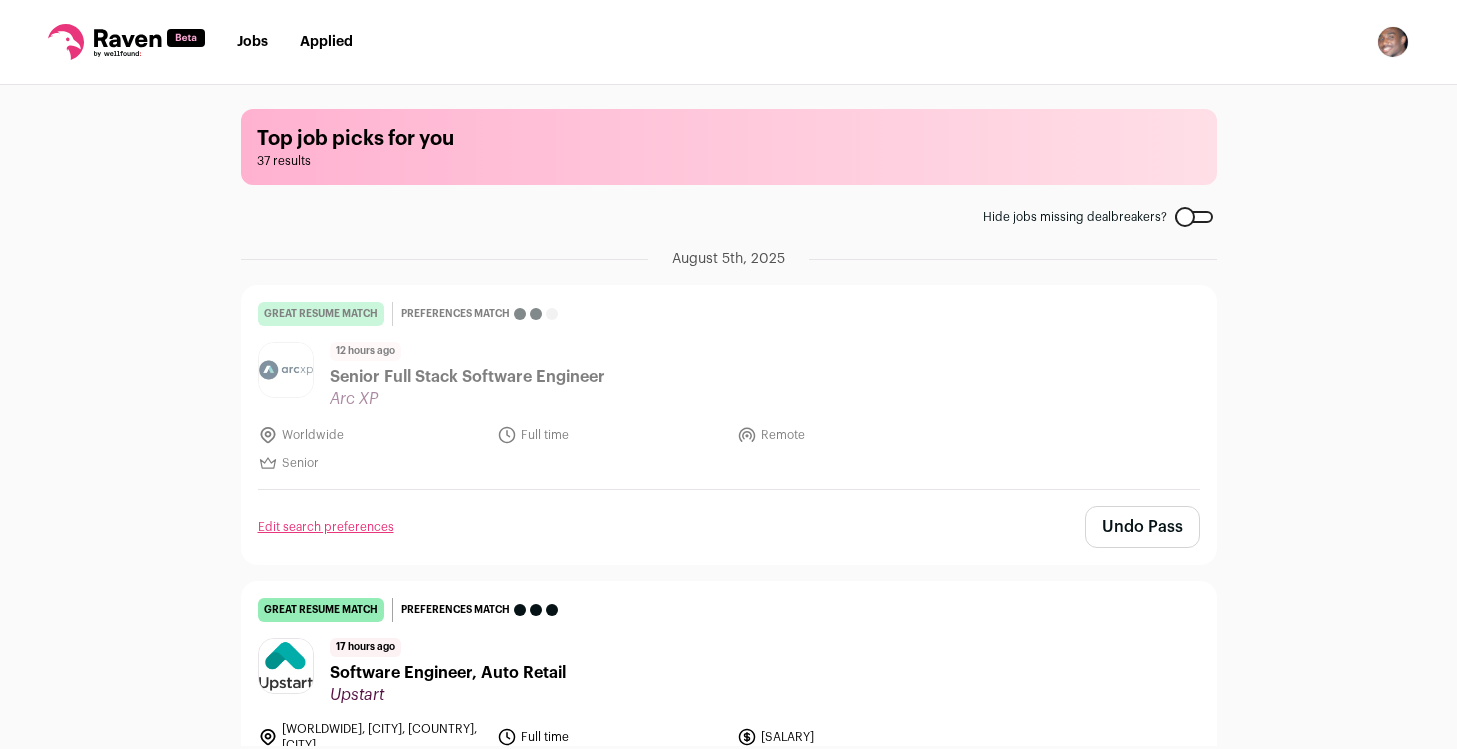 scroll, scrollTop: 0, scrollLeft: 0, axis: both 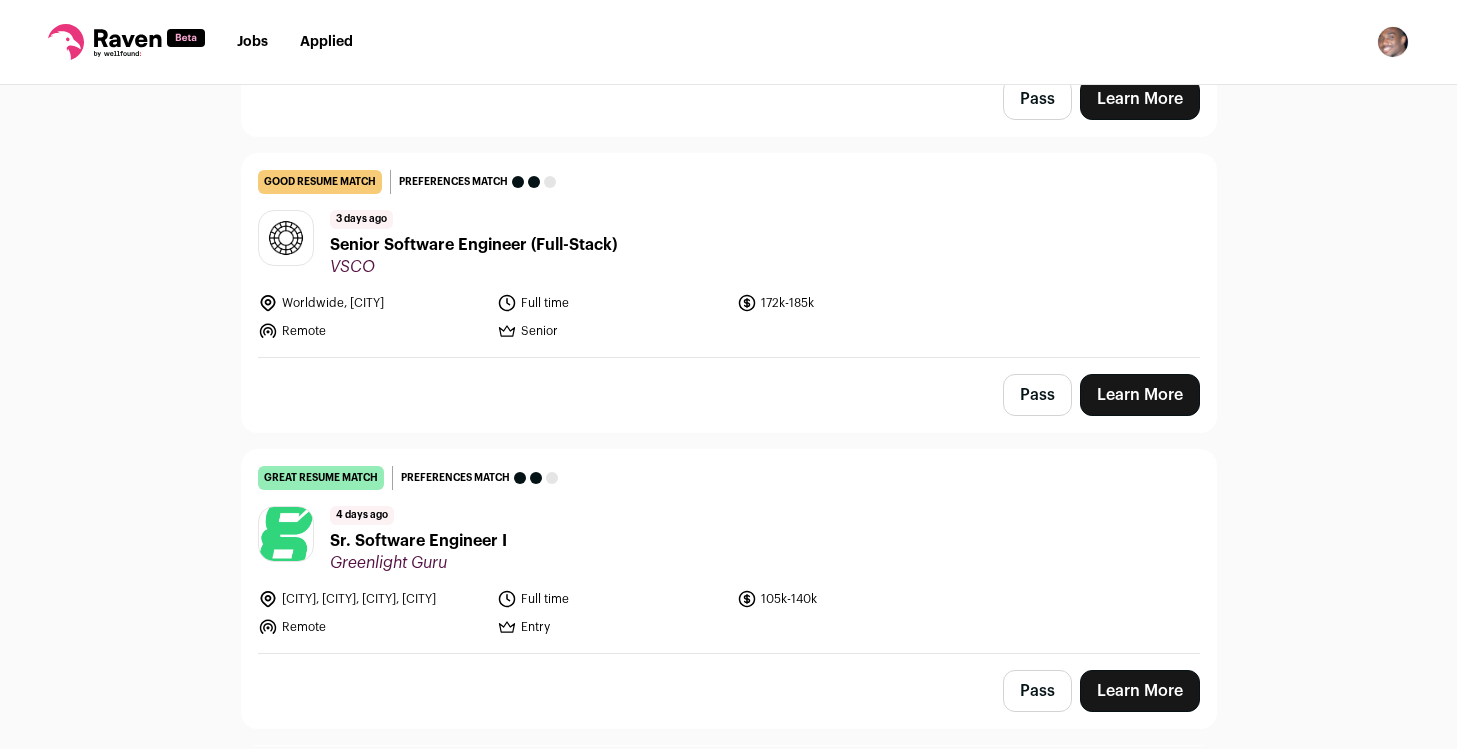 click on "Learn More" at bounding box center [1140, 395] 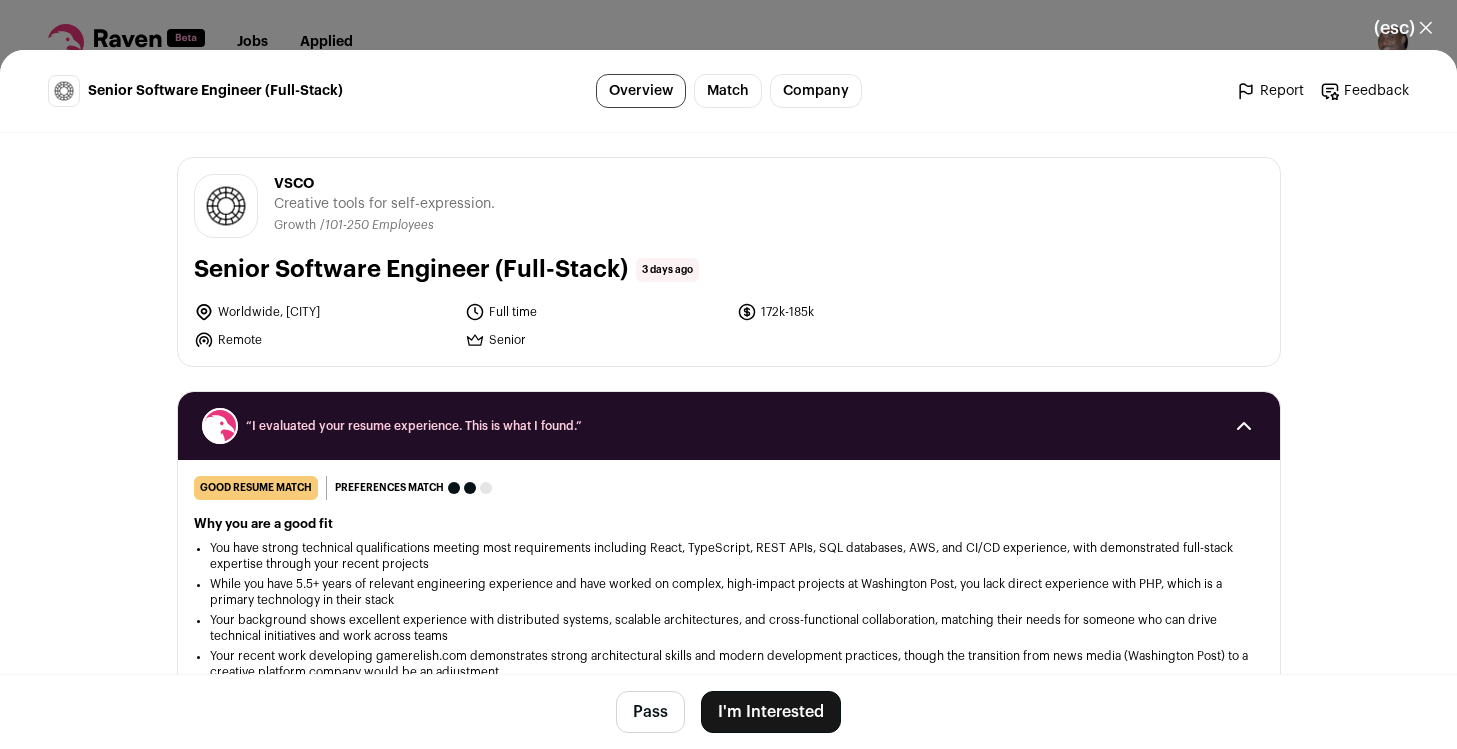 click on "I'm Interested" at bounding box center (771, 712) 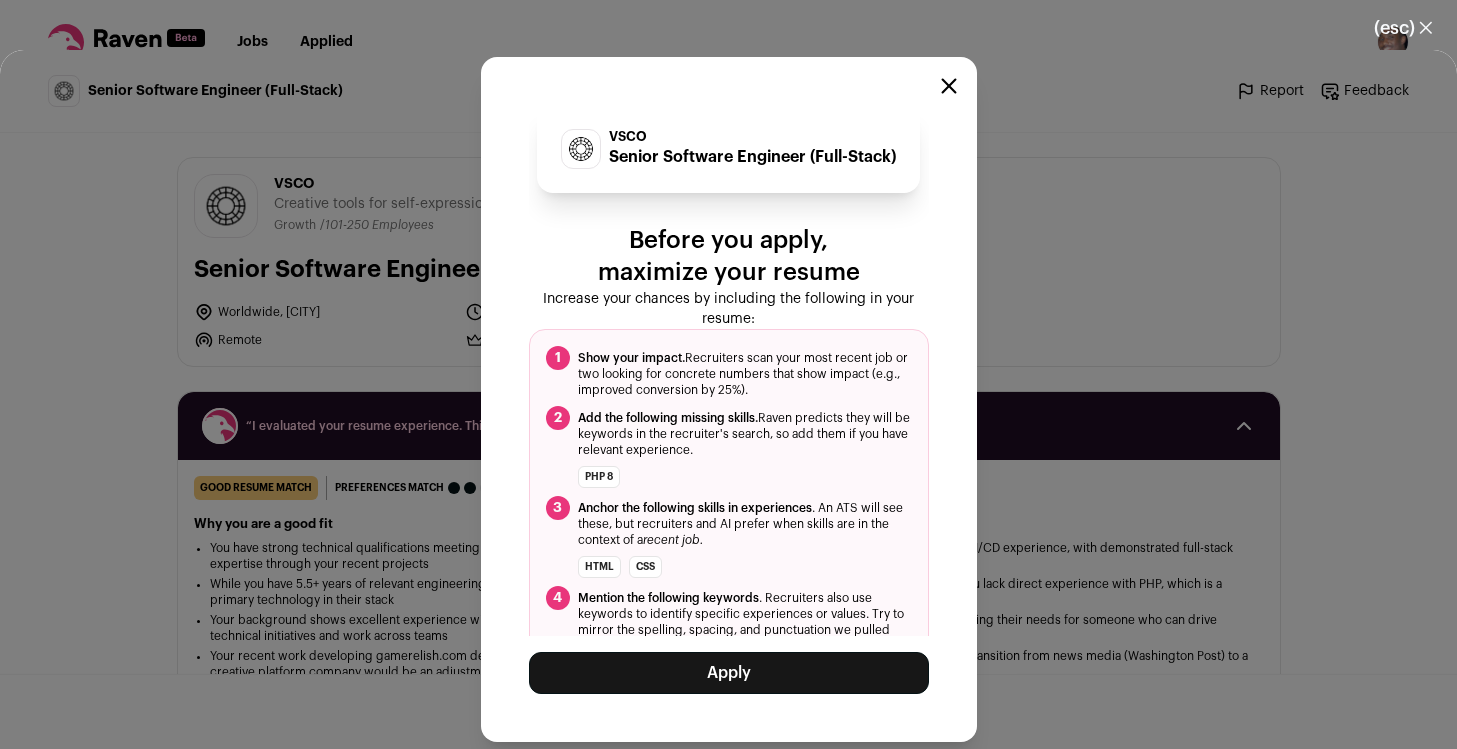 scroll, scrollTop: 69, scrollLeft: 0, axis: vertical 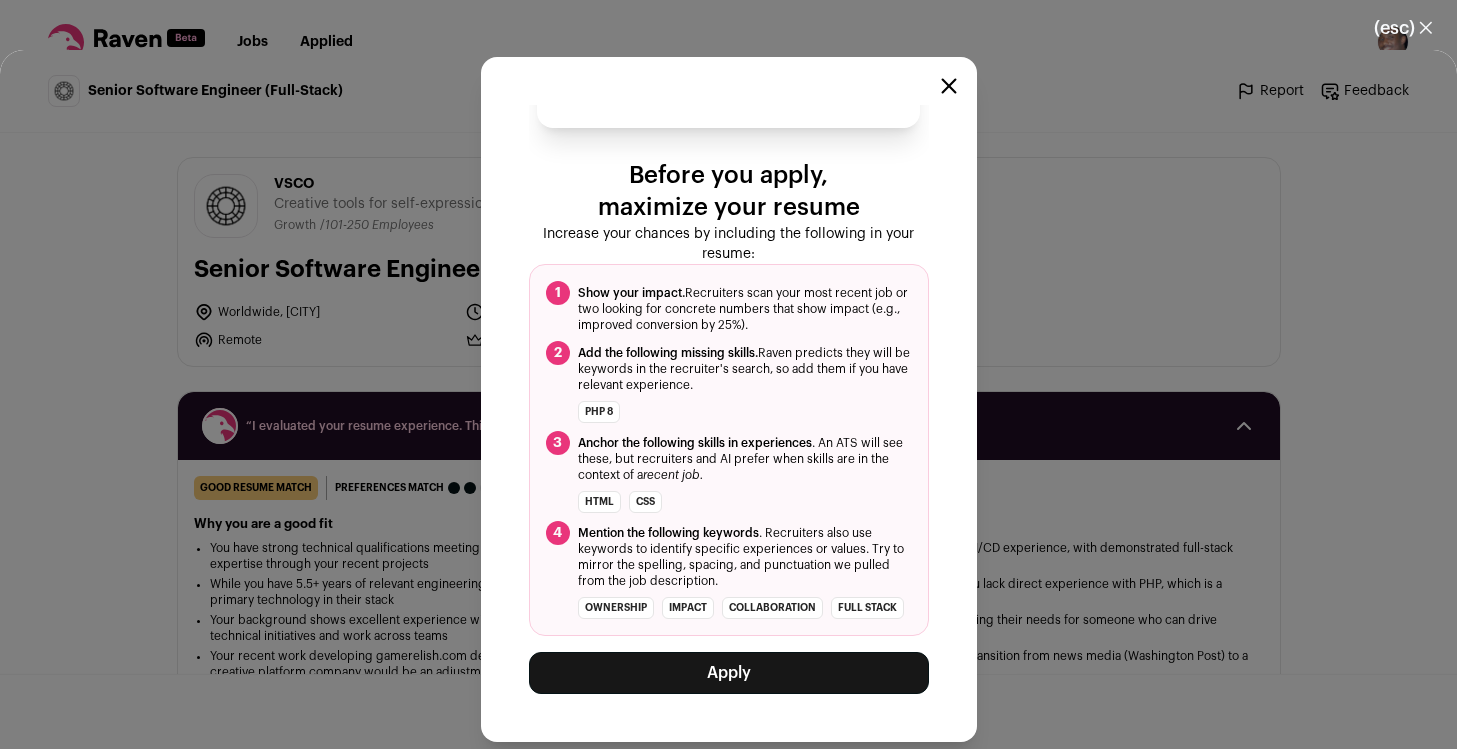 click on "Apply" at bounding box center [729, 673] 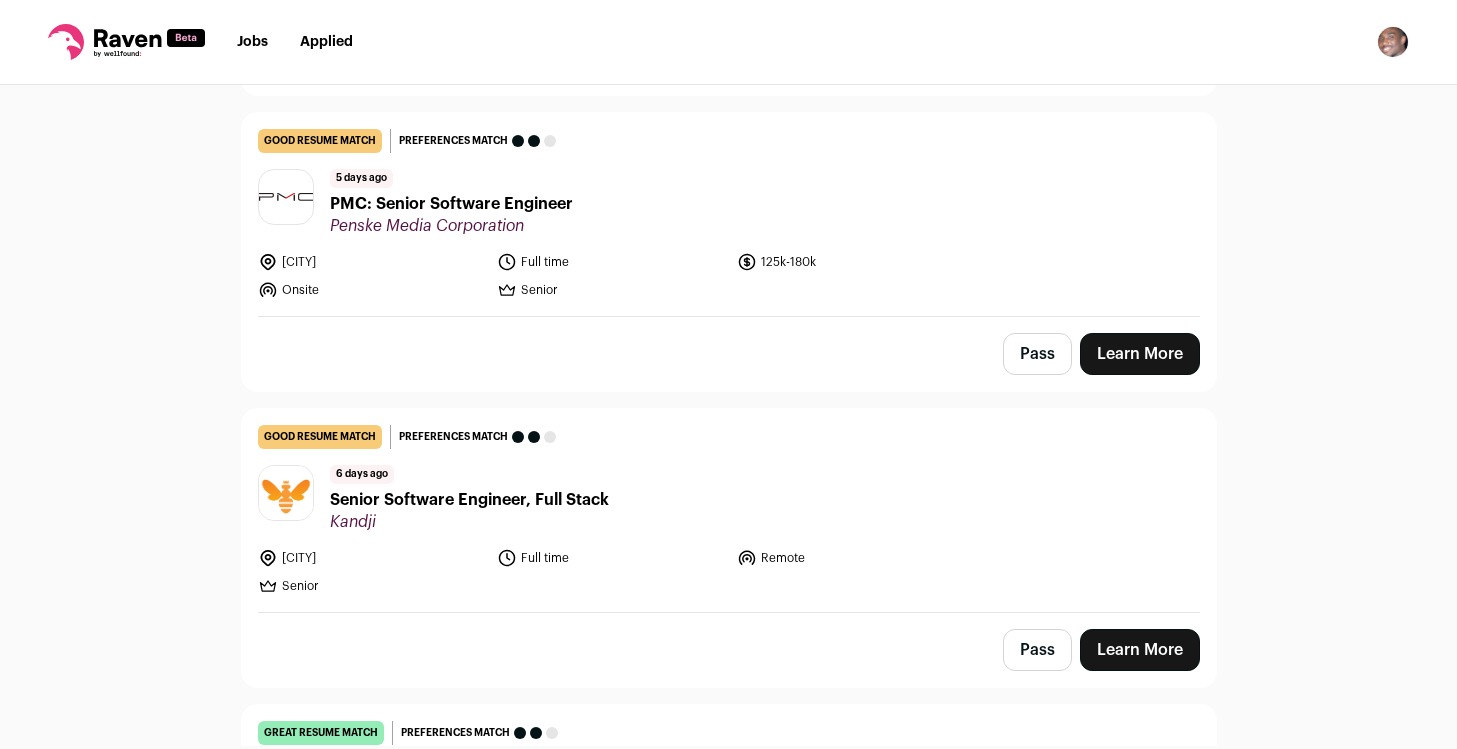 scroll, scrollTop: 1068, scrollLeft: 0, axis: vertical 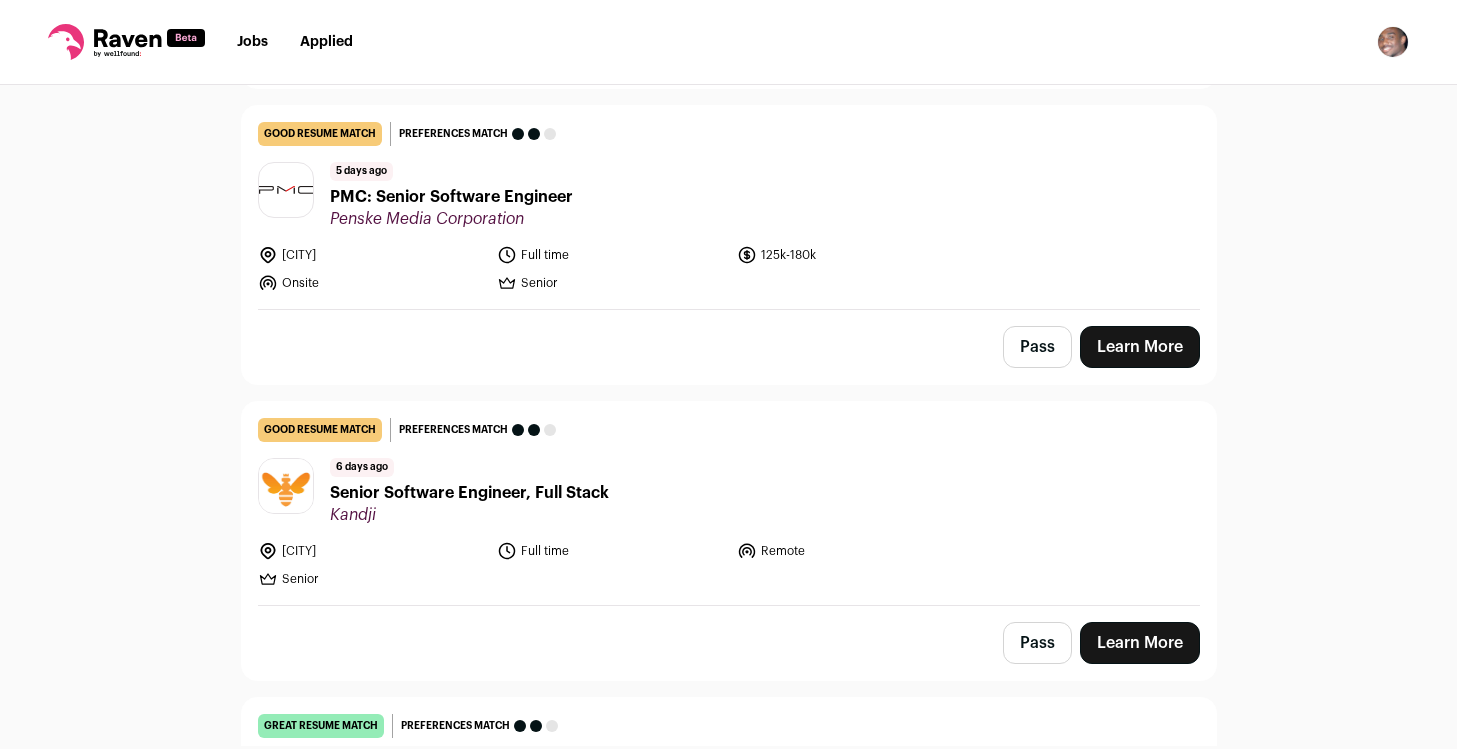 click on "Learn More" at bounding box center (1140, 347) 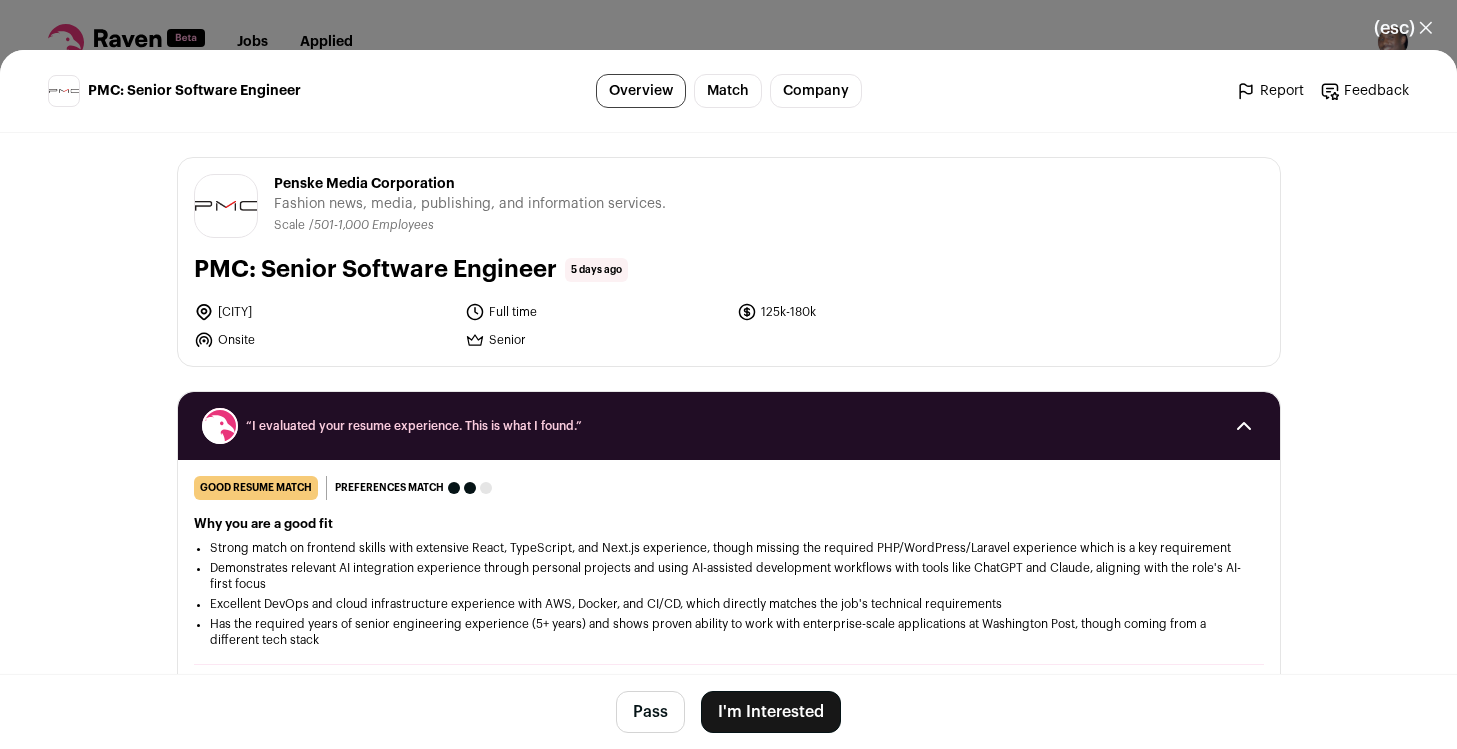 click on "I'm Interested" at bounding box center [771, 712] 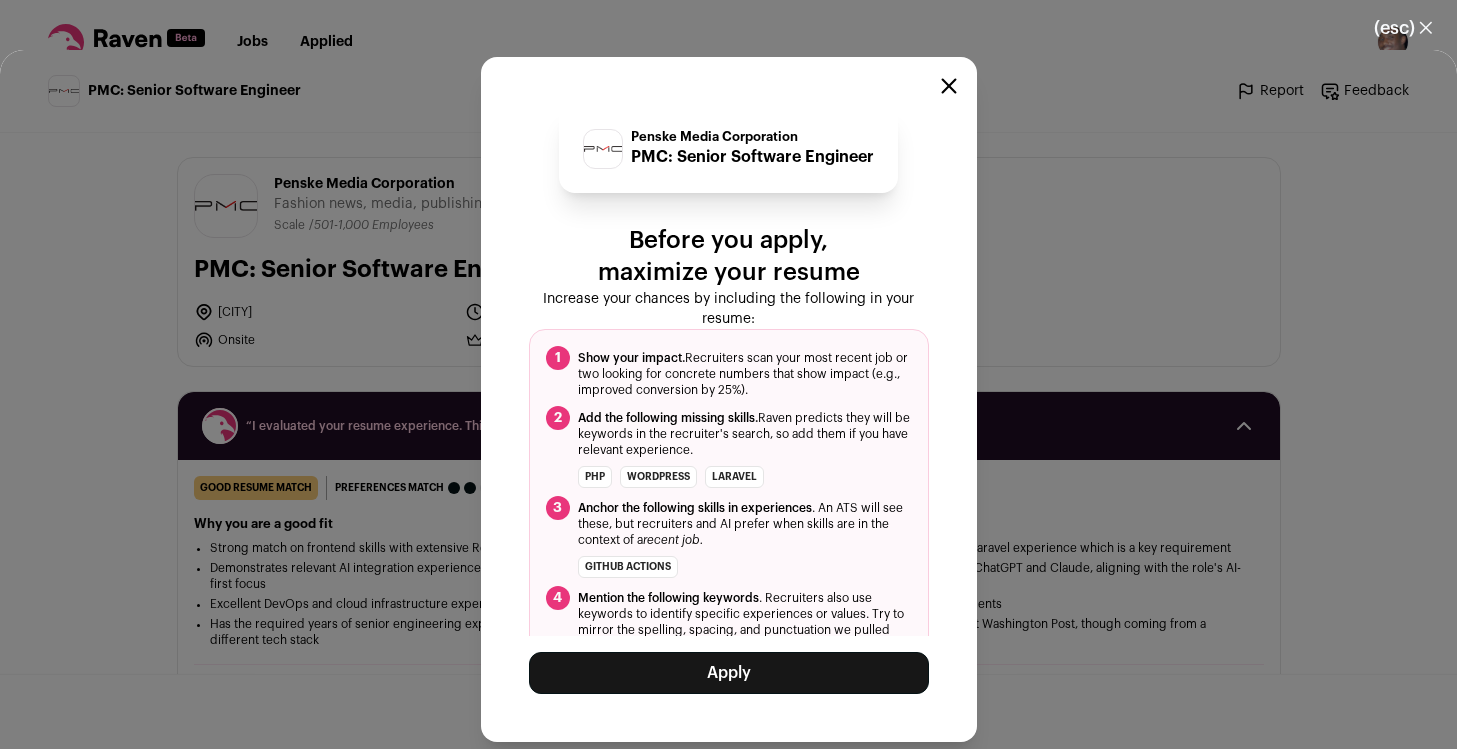 scroll, scrollTop: 69, scrollLeft: 0, axis: vertical 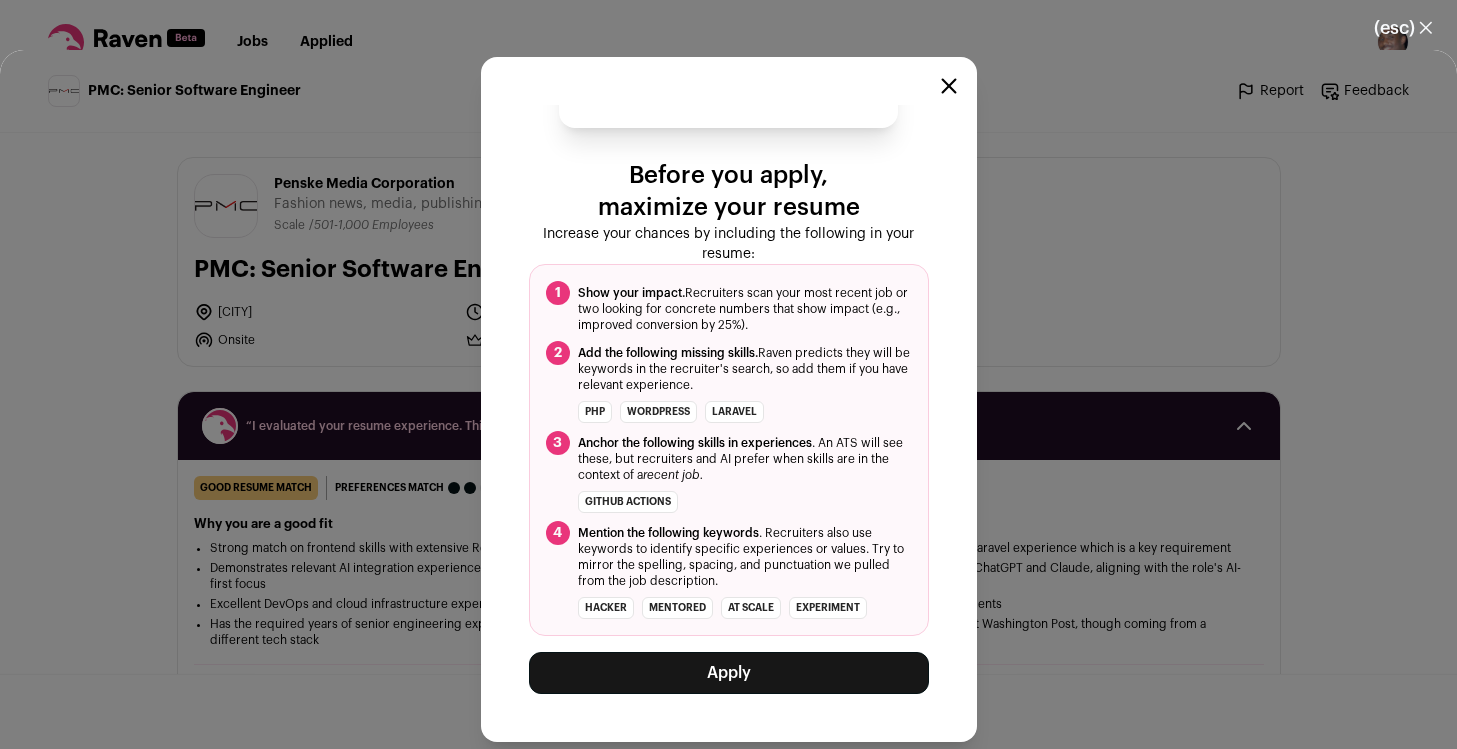 click on "Apply" at bounding box center (729, 673) 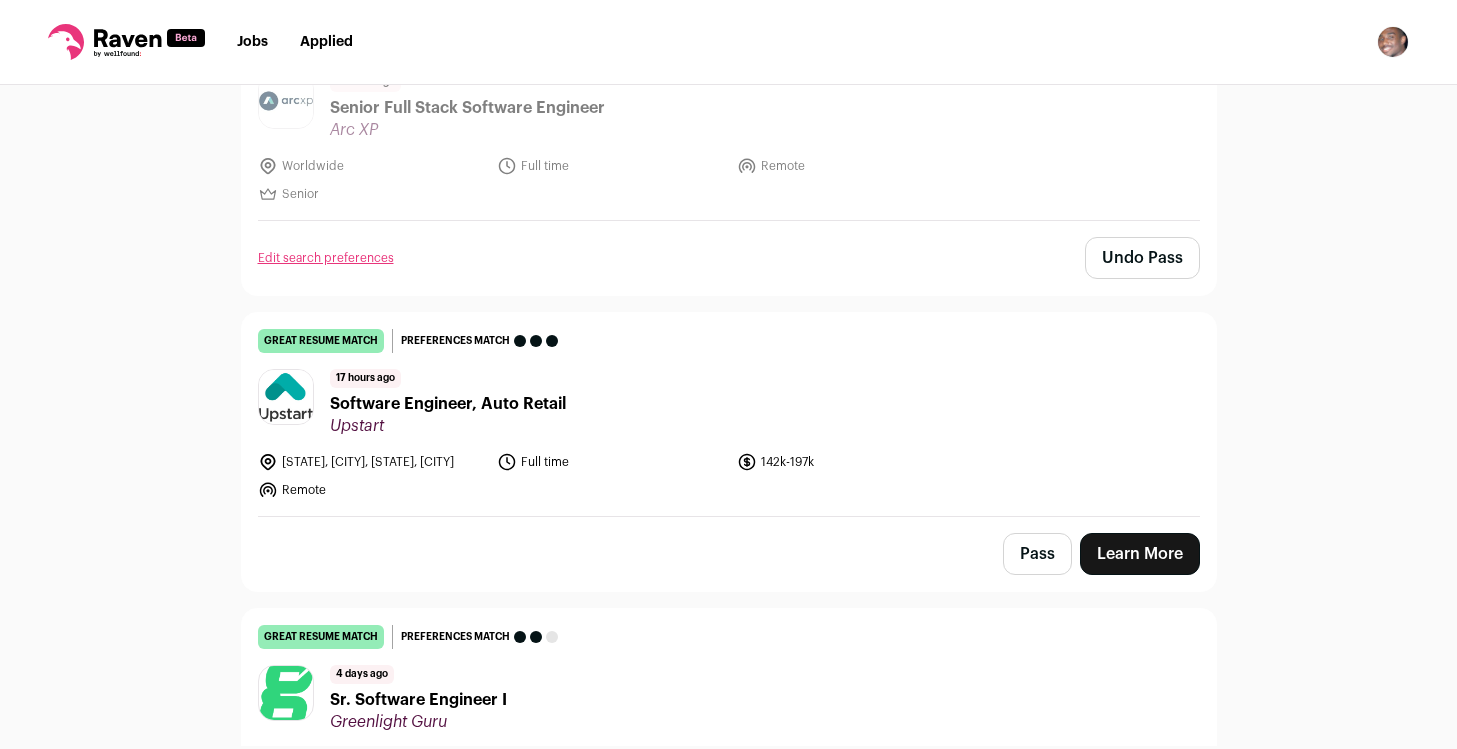 scroll, scrollTop: 428, scrollLeft: 0, axis: vertical 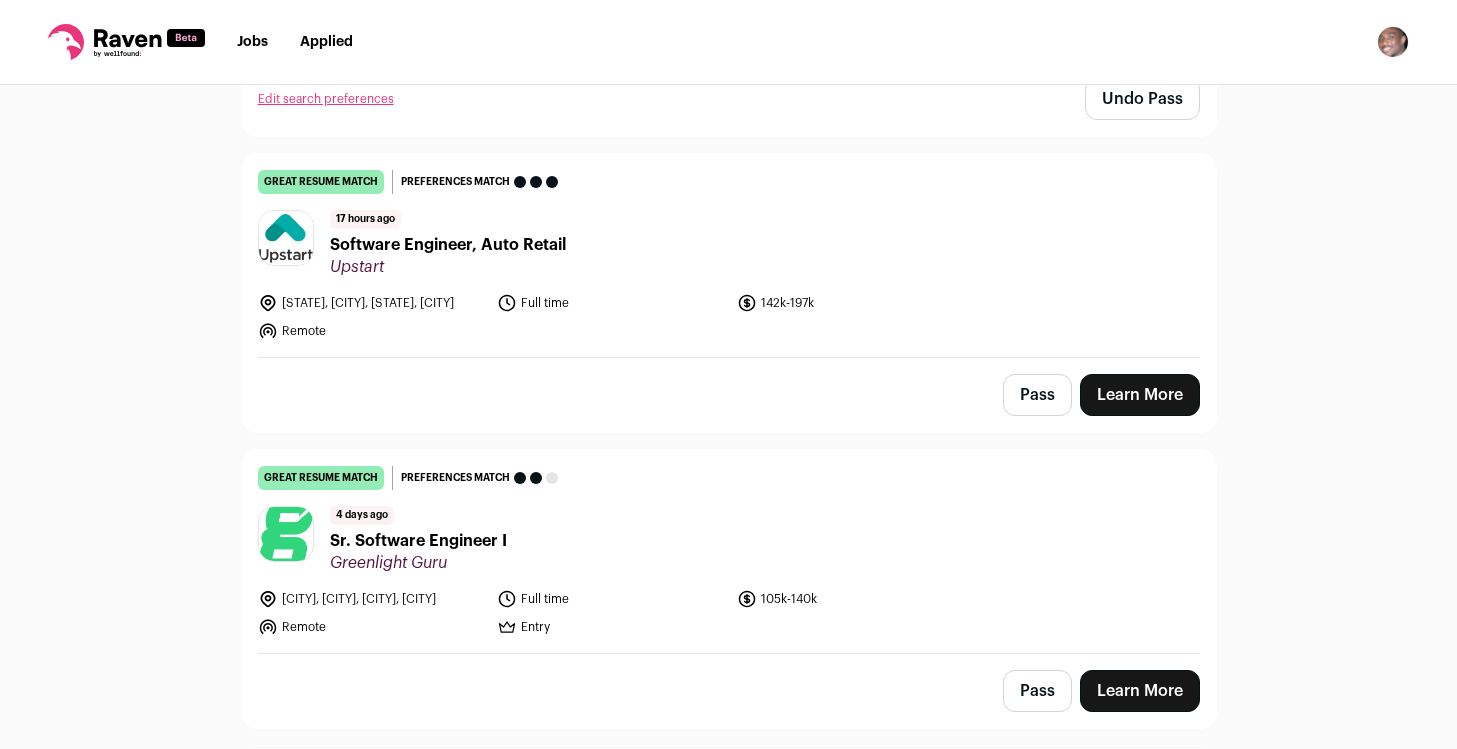click on "Top job picks for you
35 results
Hide jobs missing dealbreakers?
[DATE]
great resume match
You meet the must-have requirements, the nice-to-have requirements, and are a strong fit for the job responsibilities. You may still want some resume edits to stand out, but your resume is a strong match as-is.
Preferences match
This job meets your dealbreakers but is missing one or more of your nice-to-haves
[TIME] ago" at bounding box center [728, 415] 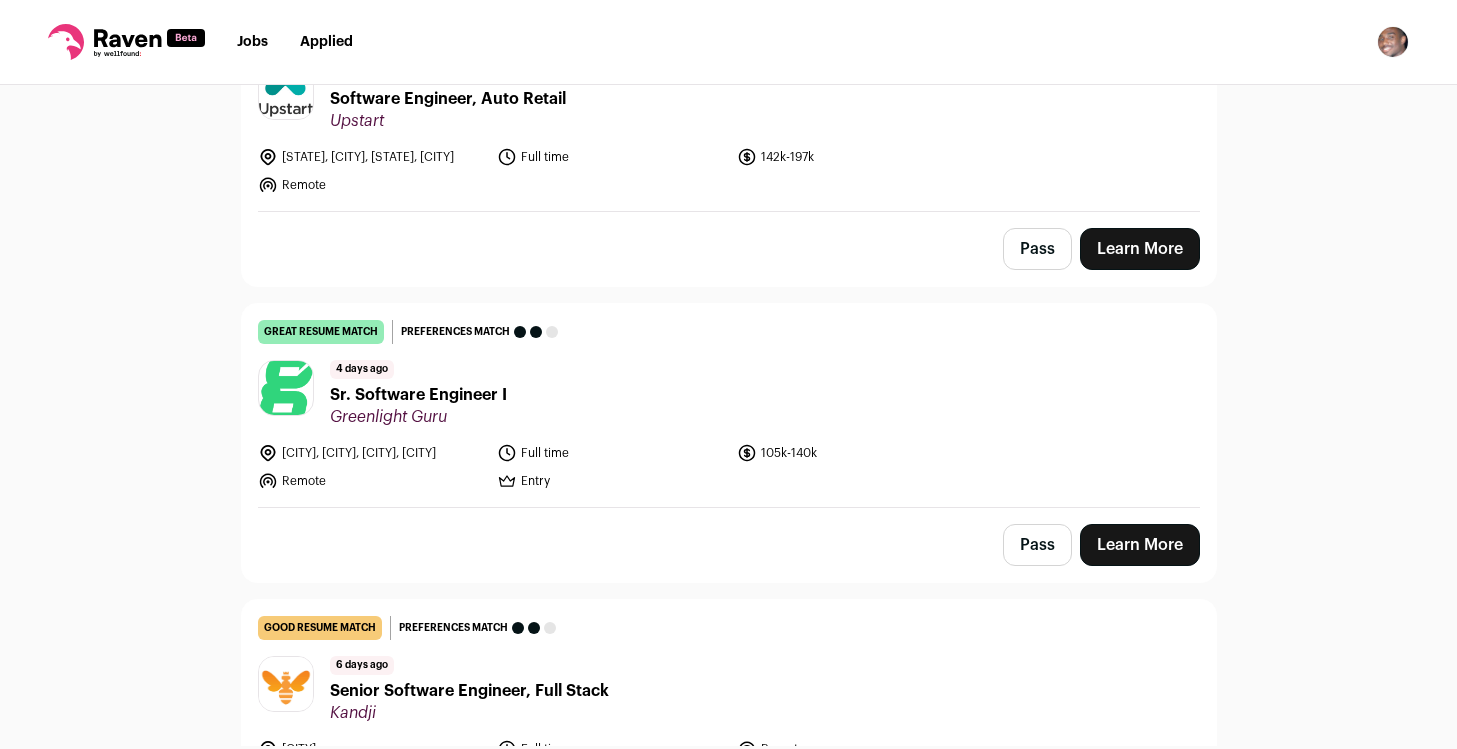 scroll, scrollTop: 453, scrollLeft: 0, axis: vertical 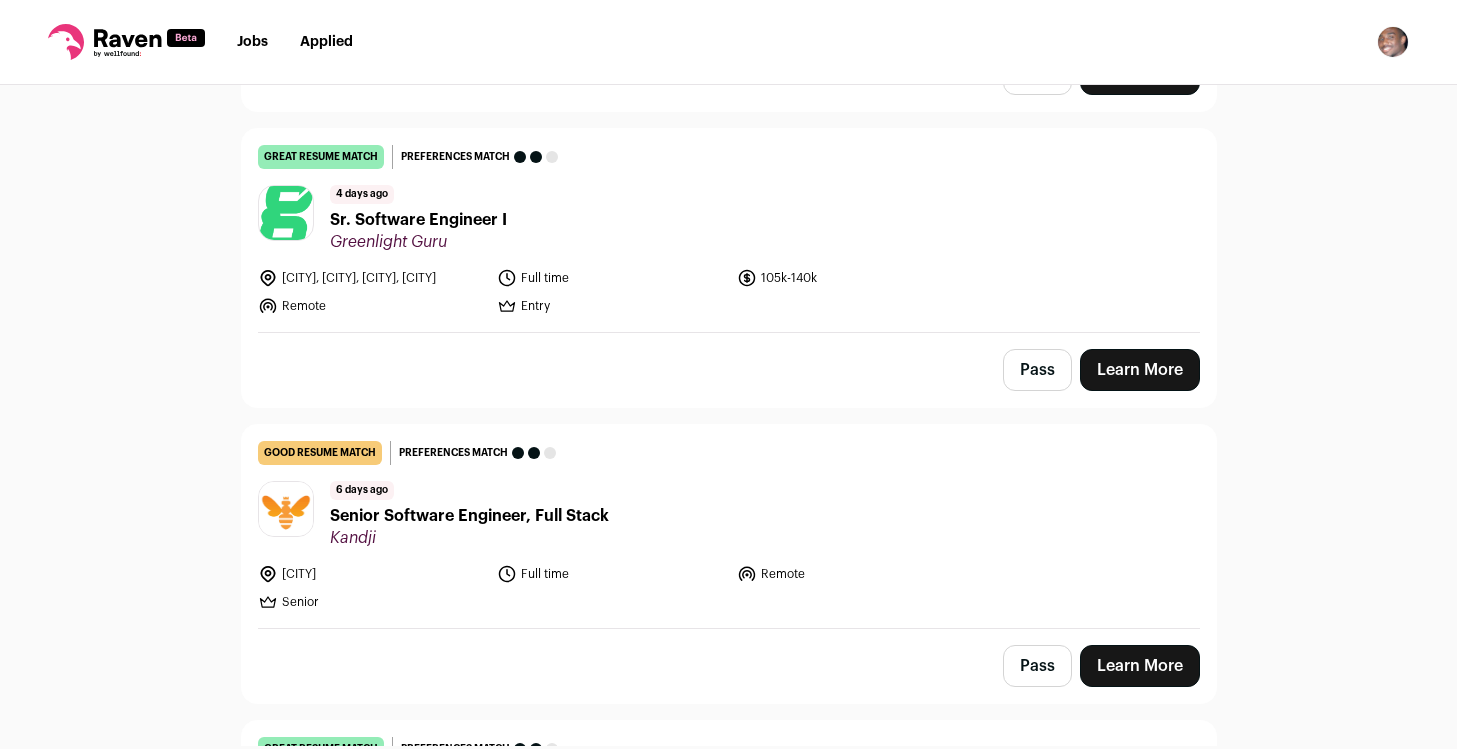 click on "Sr. Software Engineer I" at bounding box center (418, 220) 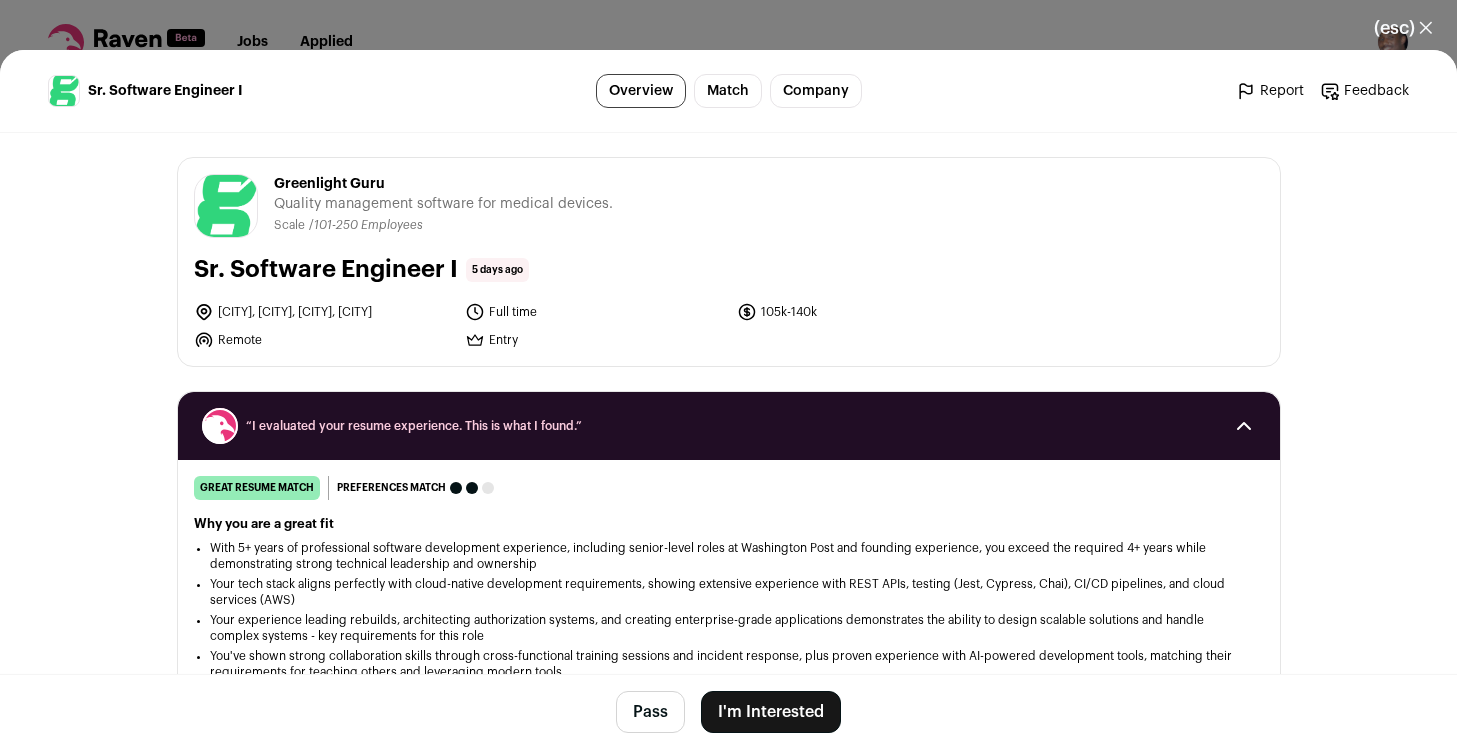 click on "I'm Interested" at bounding box center (771, 712) 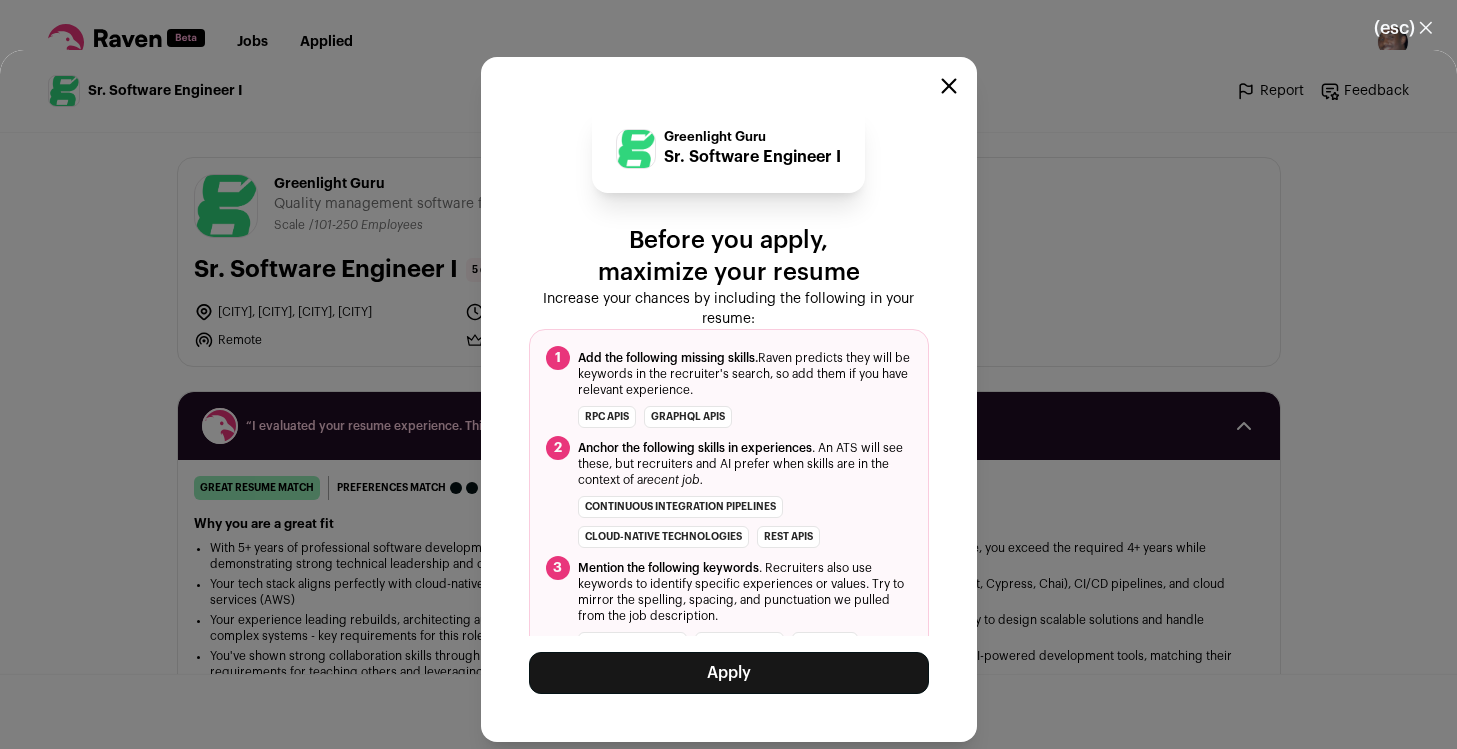 click on "Apply" at bounding box center [729, 673] 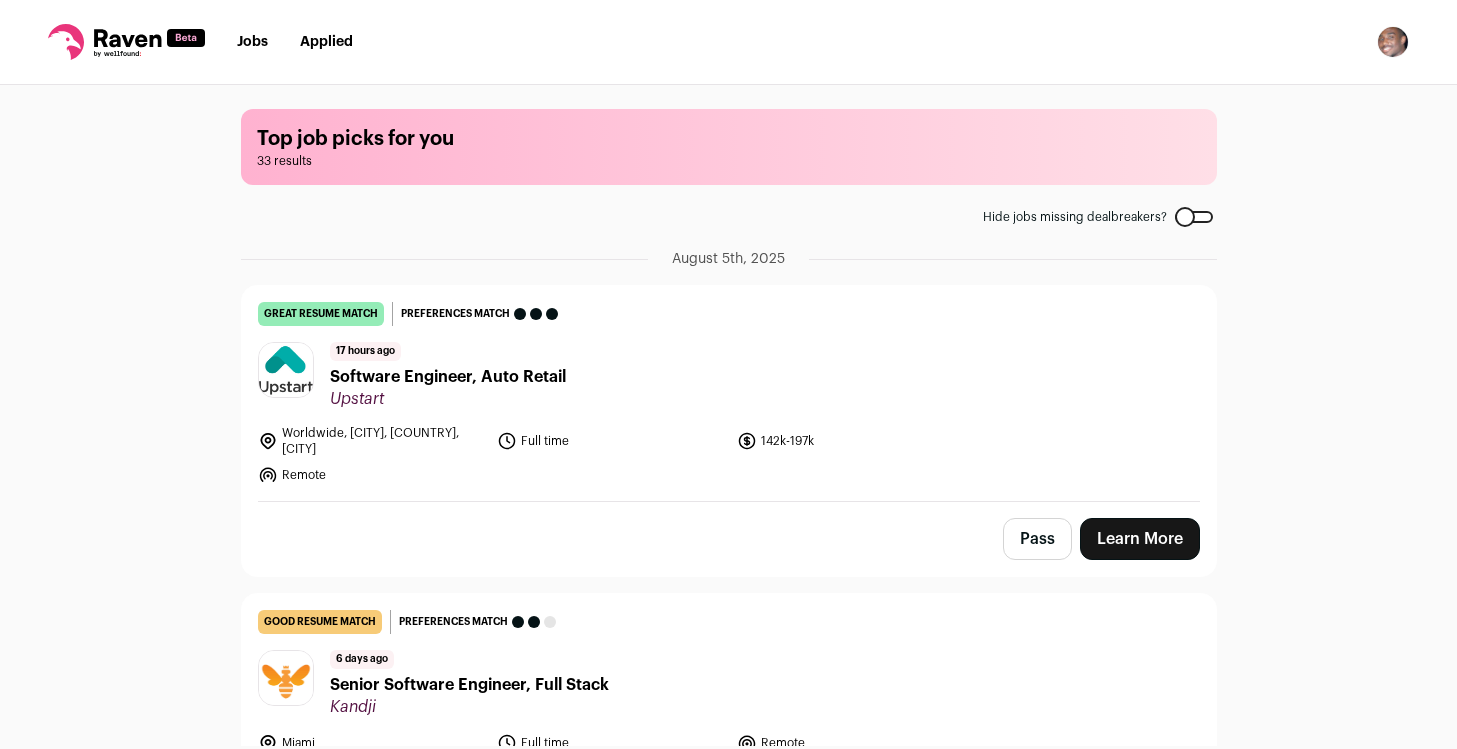 scroll, scrollTop: 0, scrollLeft: 0, axis: both 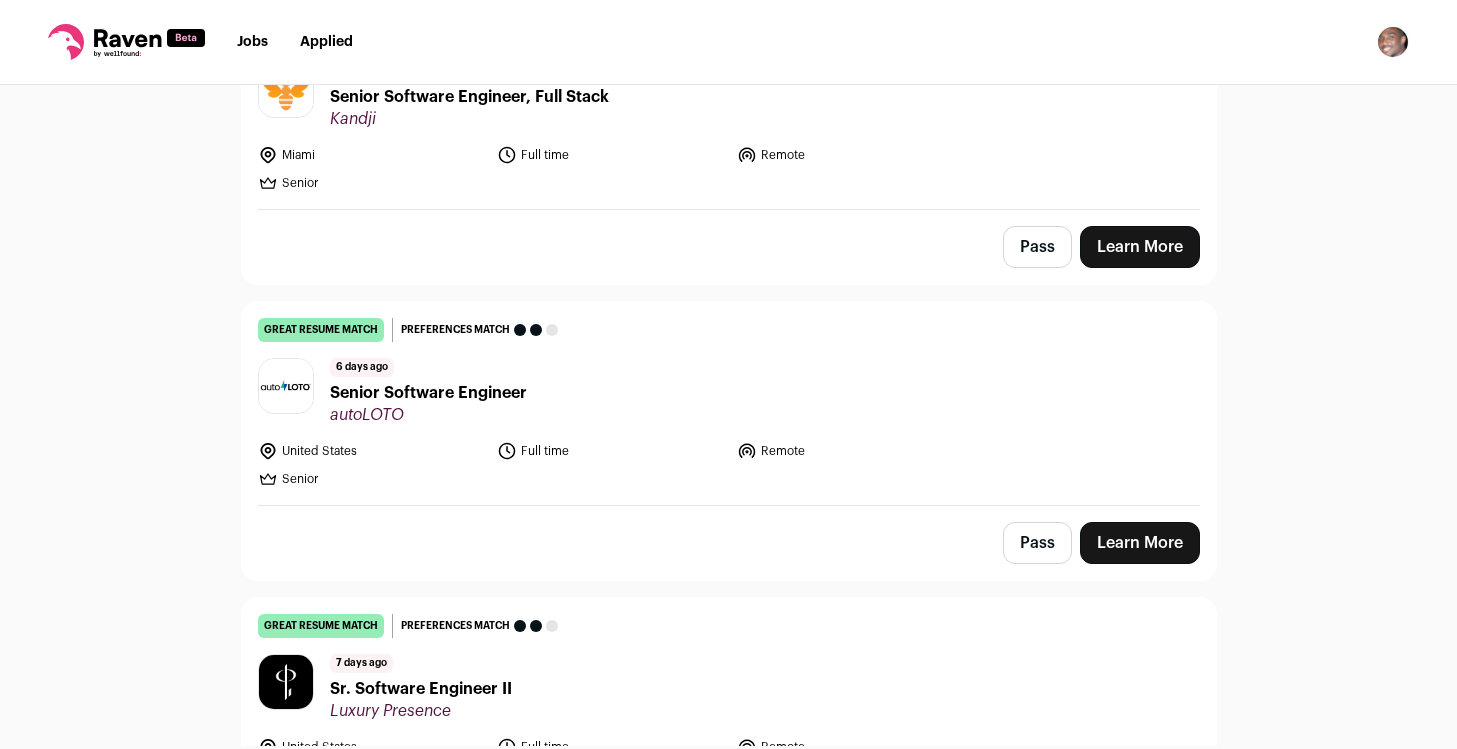 click on "Learn More" at bounding box center [1140, 543] 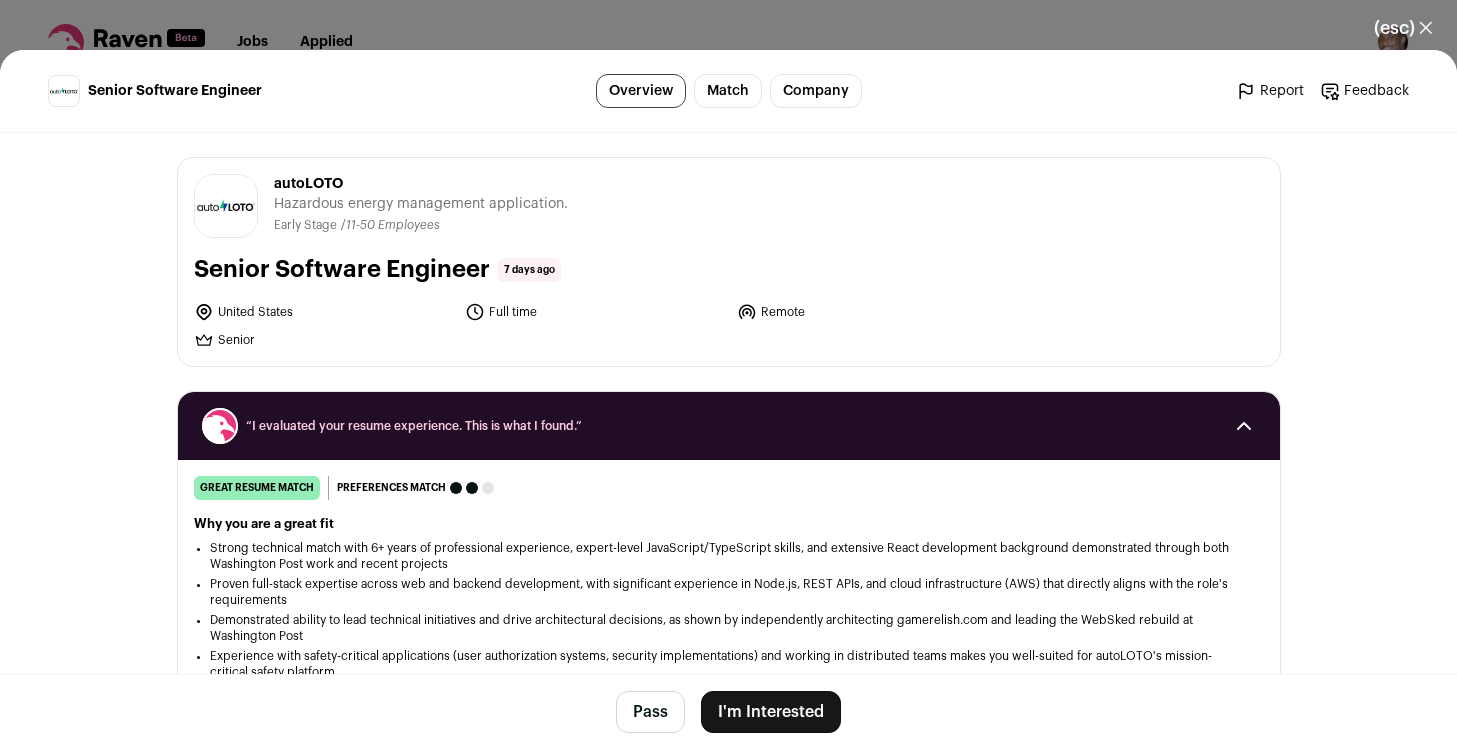 click on "I'm Interested" at bounding box center [771, 712] 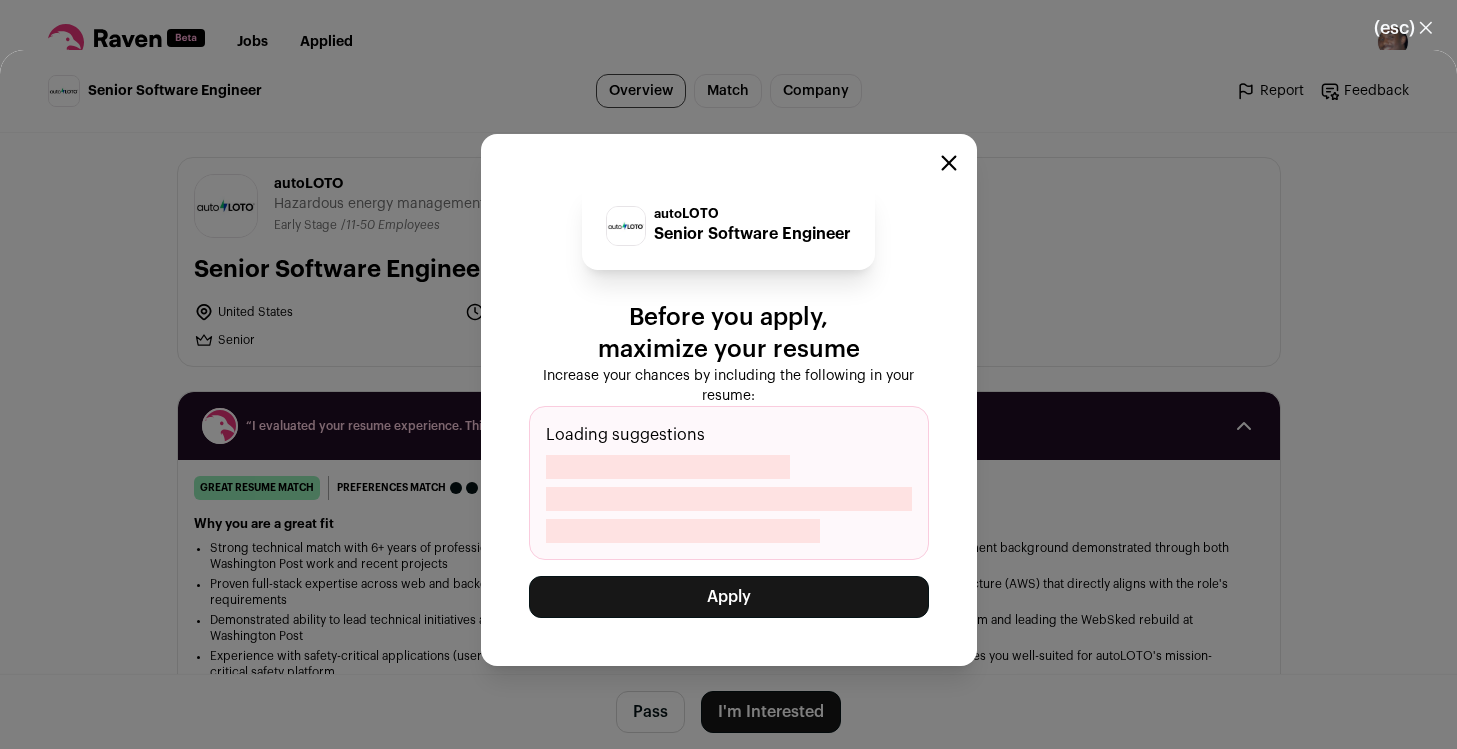 click on "Apply" at bounding box center [729, 597] 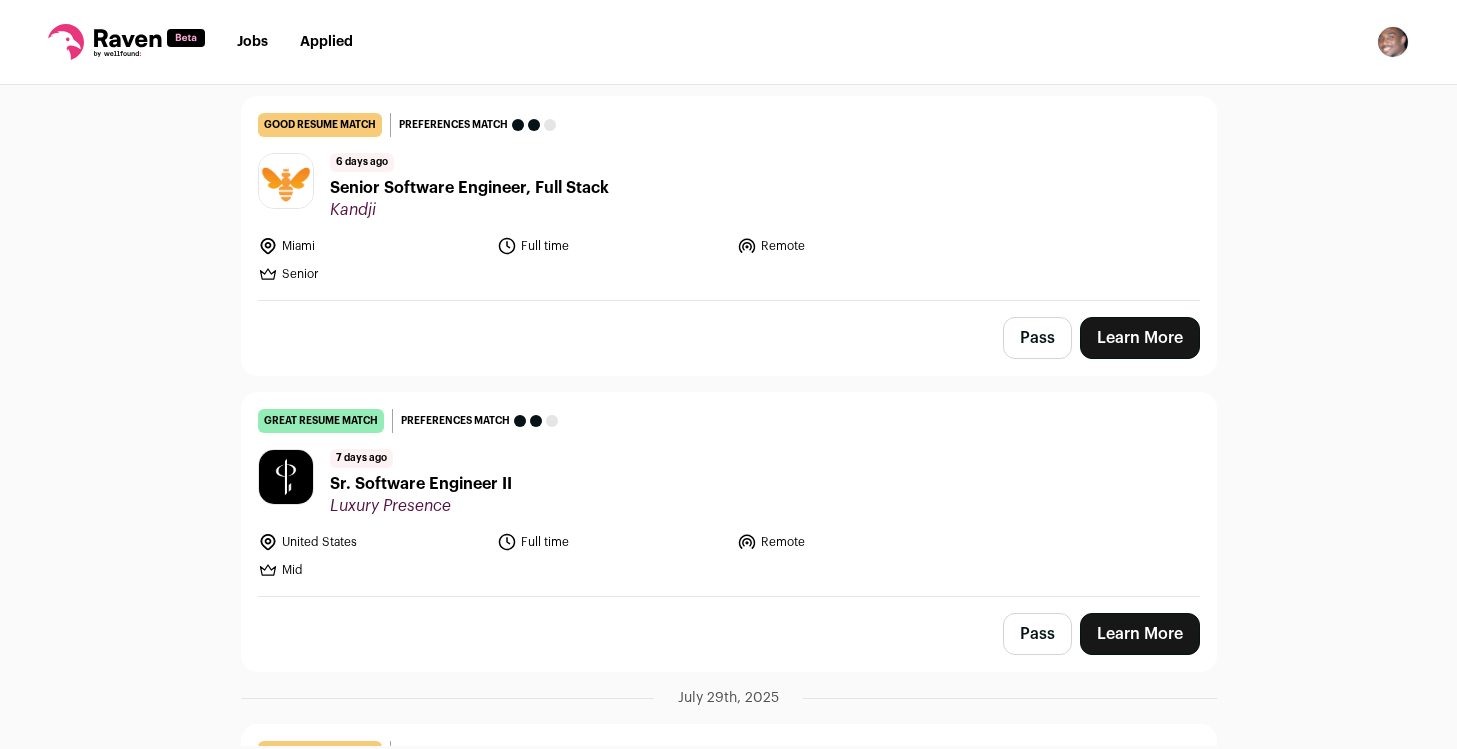 scroll, scrollTop: 545, scrollLeft: 0, axis: vertical 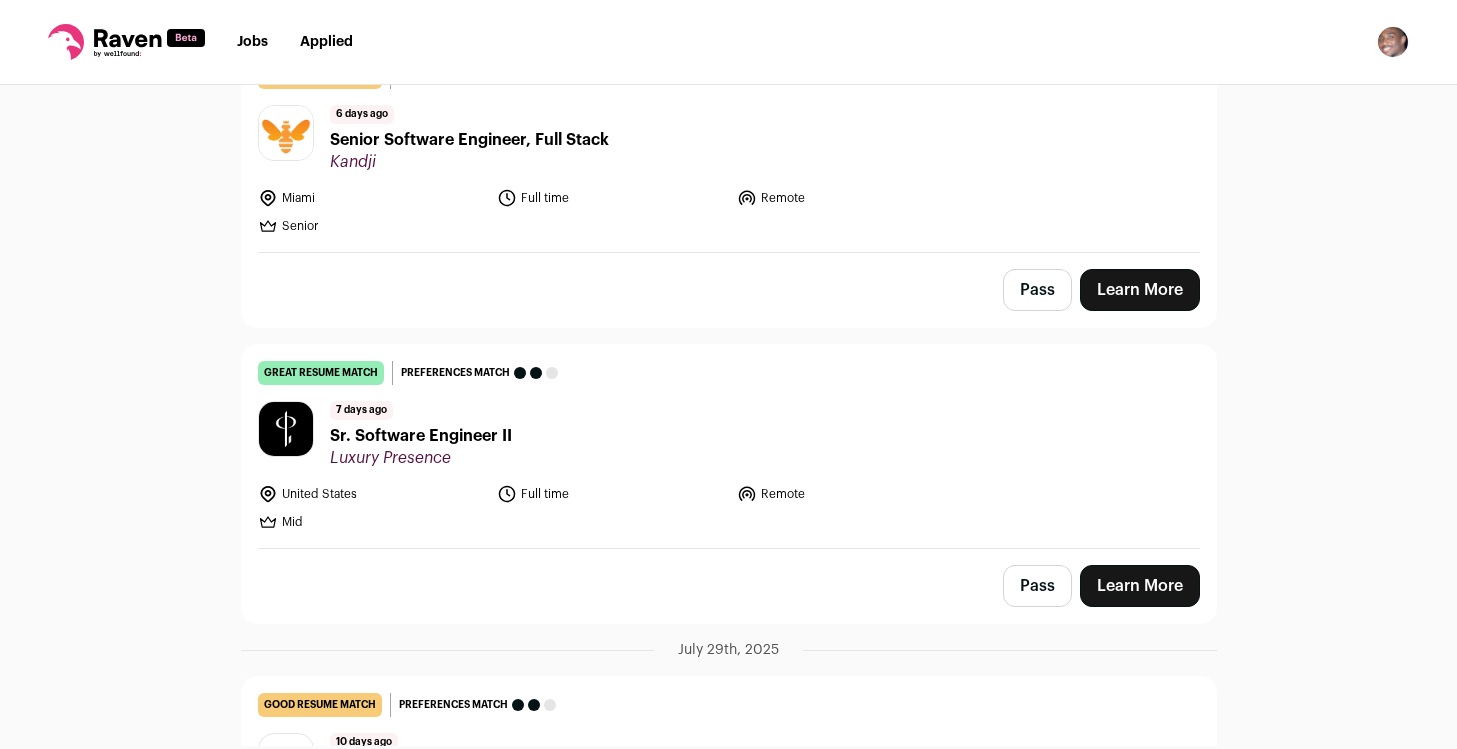 click on "Learn More" at bounding box center [1140, 586] 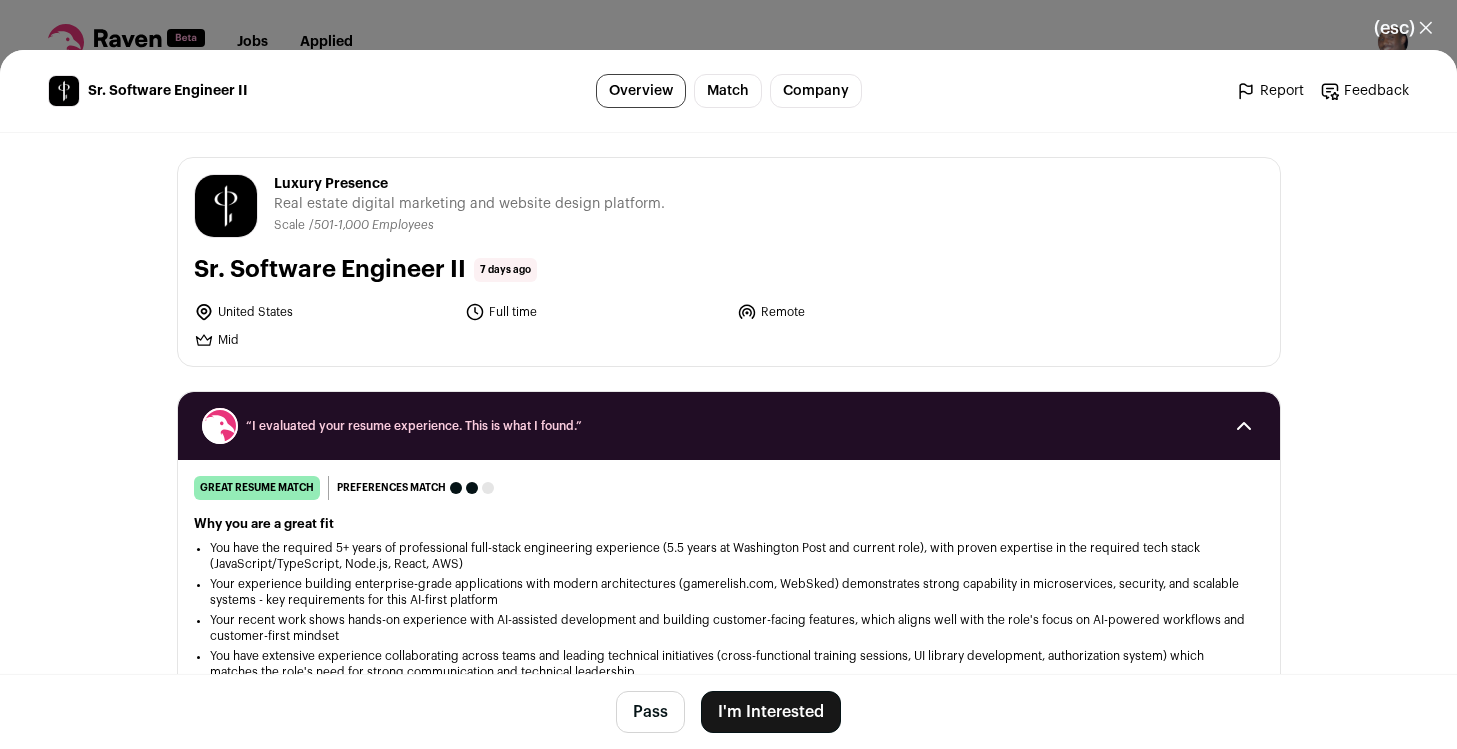 click on "I'm Interested" at bounding box center [771, 712] 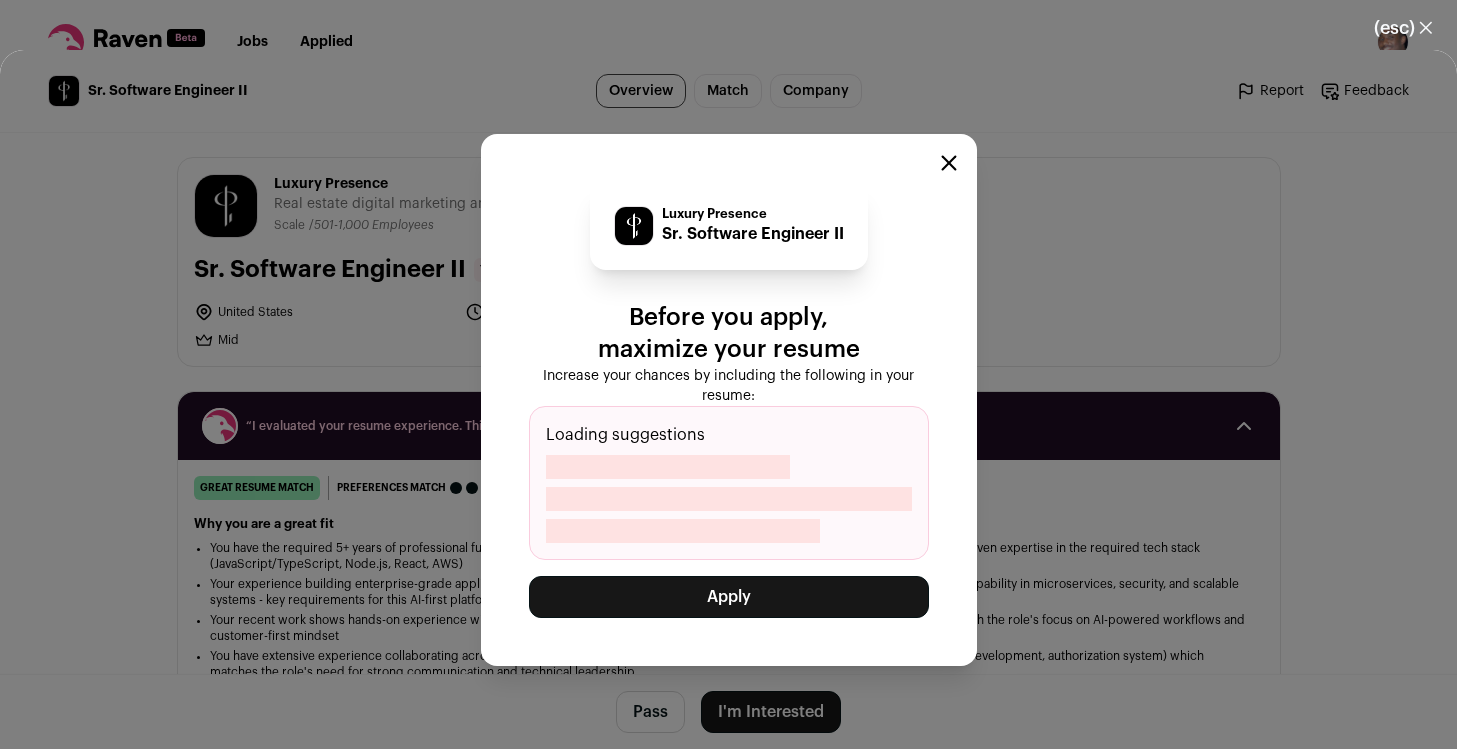 click on "Apply" at bounding box center (729, 597) 